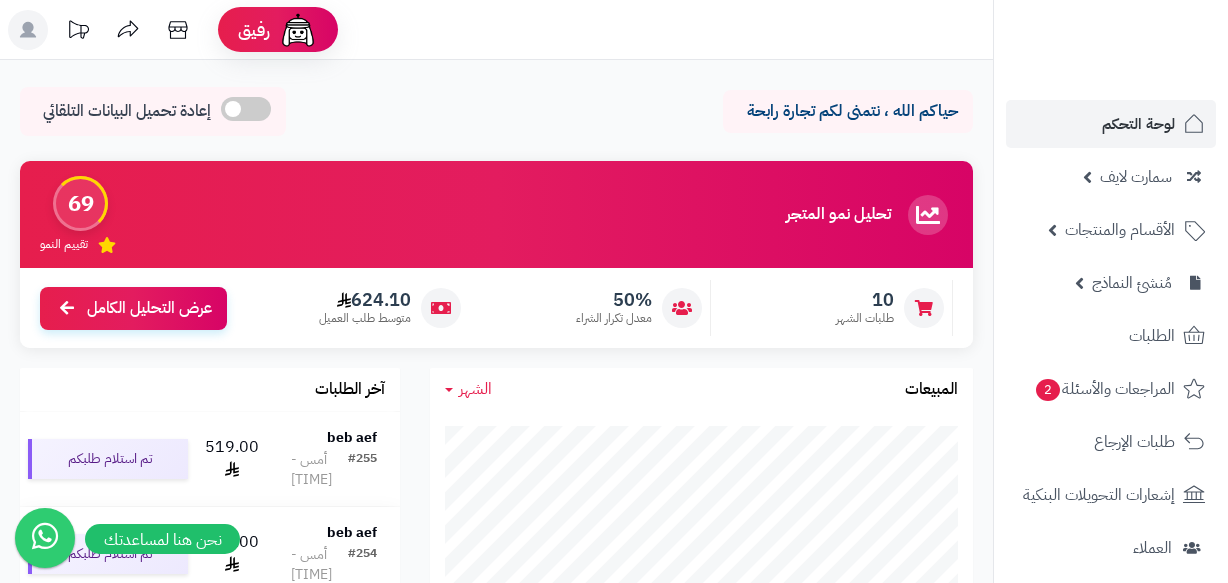 scroll, scrollTop: 0, scrollLeft: 0, axis: both 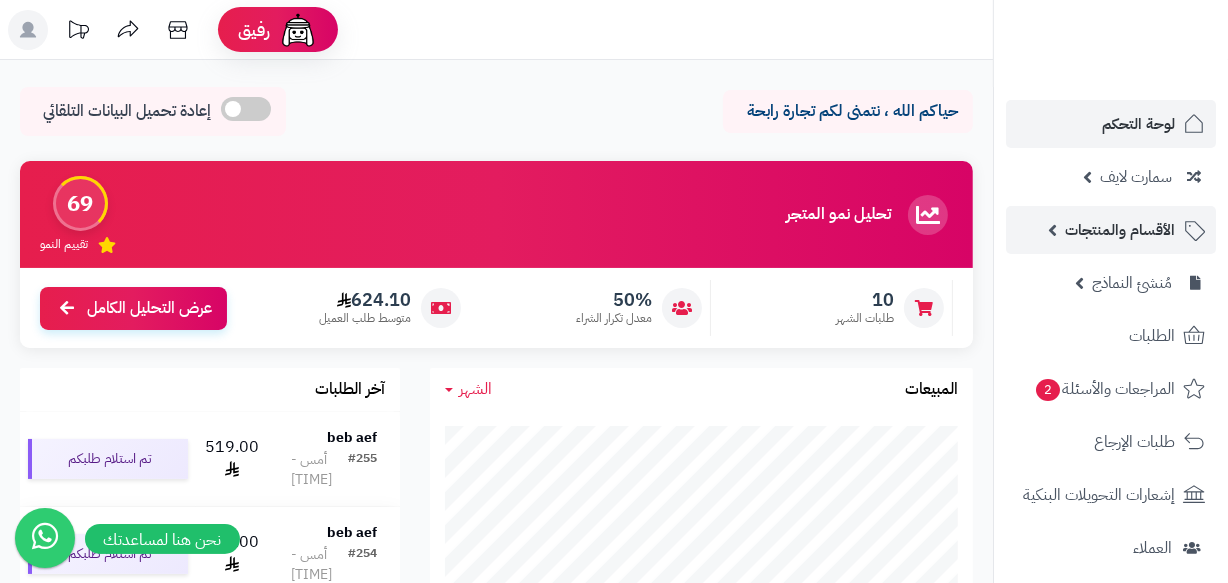 click on "الأقسام والمنتجات" at bounding box center (1111, 230) 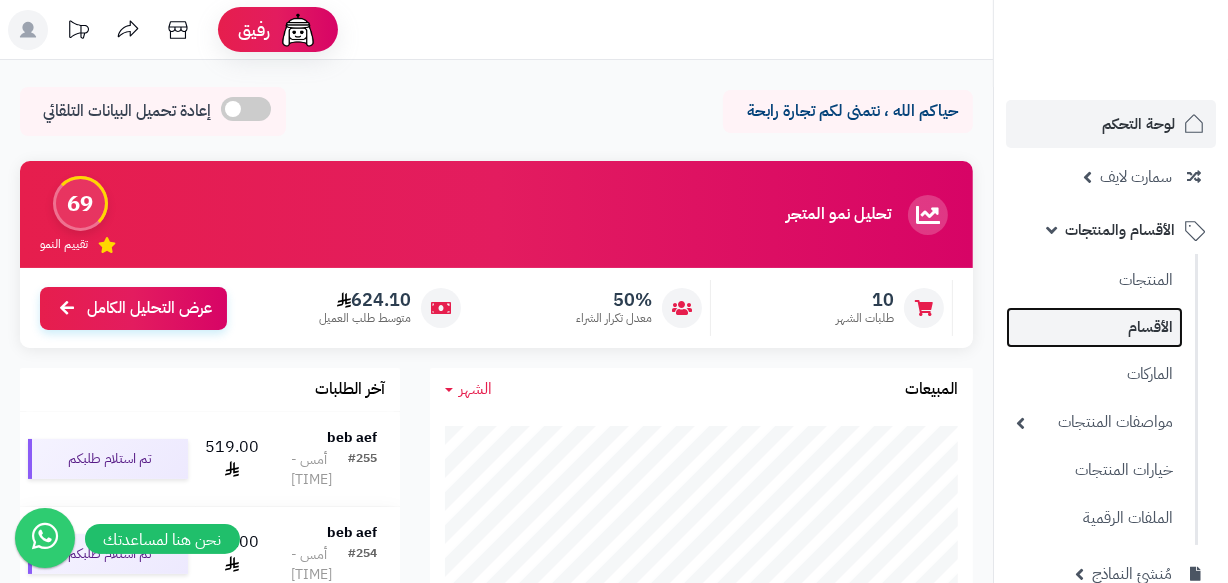 click on "الأقسام" at bounding box center (1094, 327) 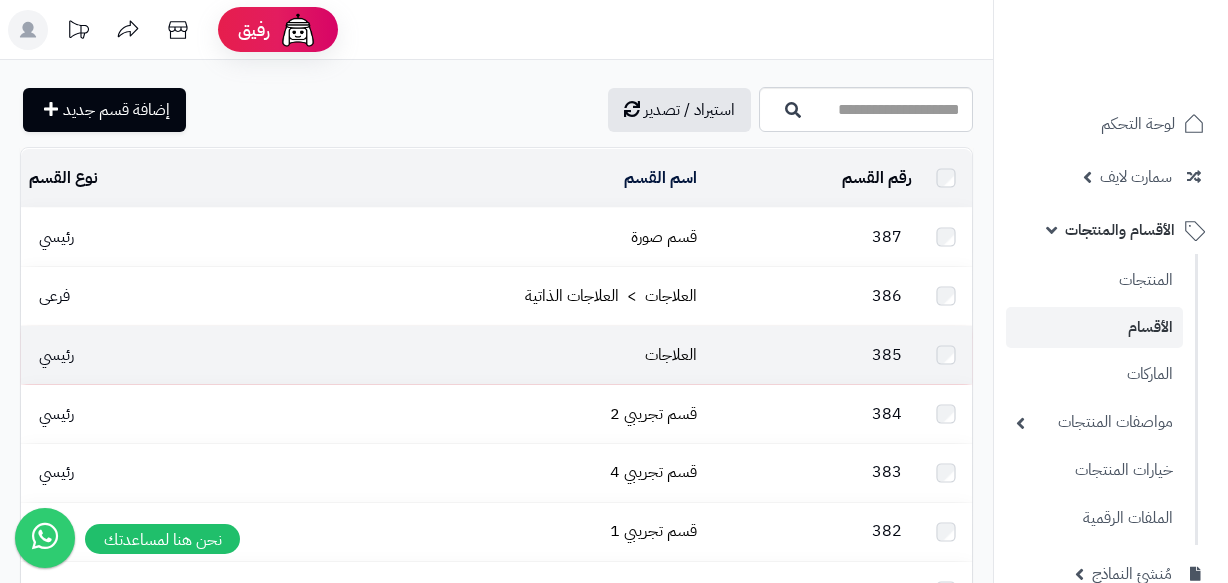 scroll, scrollTop: 0, scrollLeft: 0, axis: both 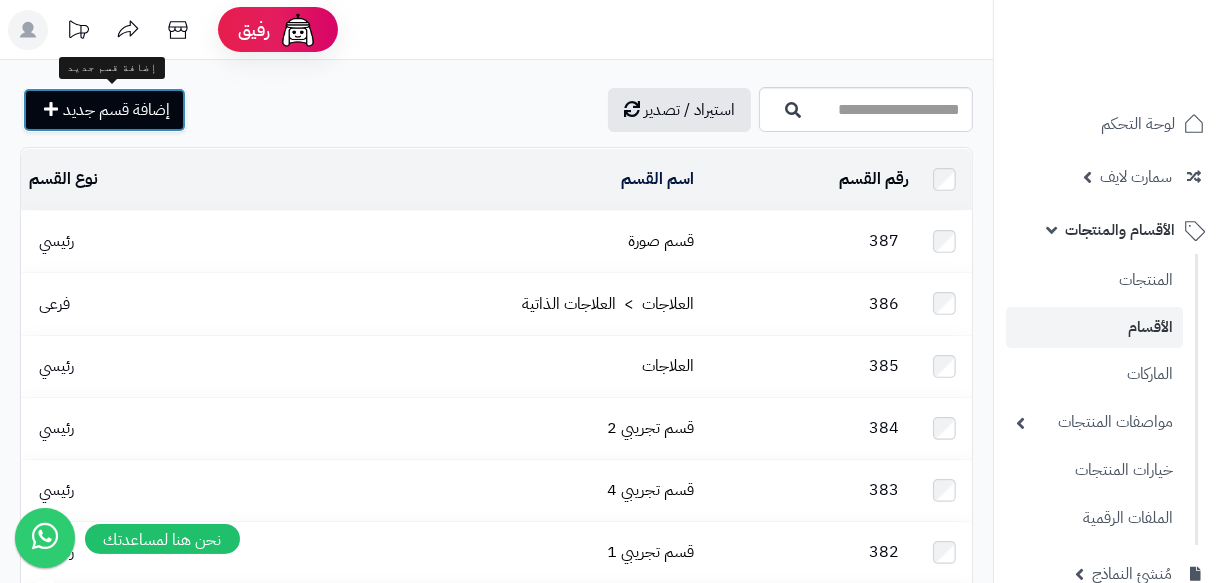 click on "إضافة قسم جديد" at bounding box center (116, 110) 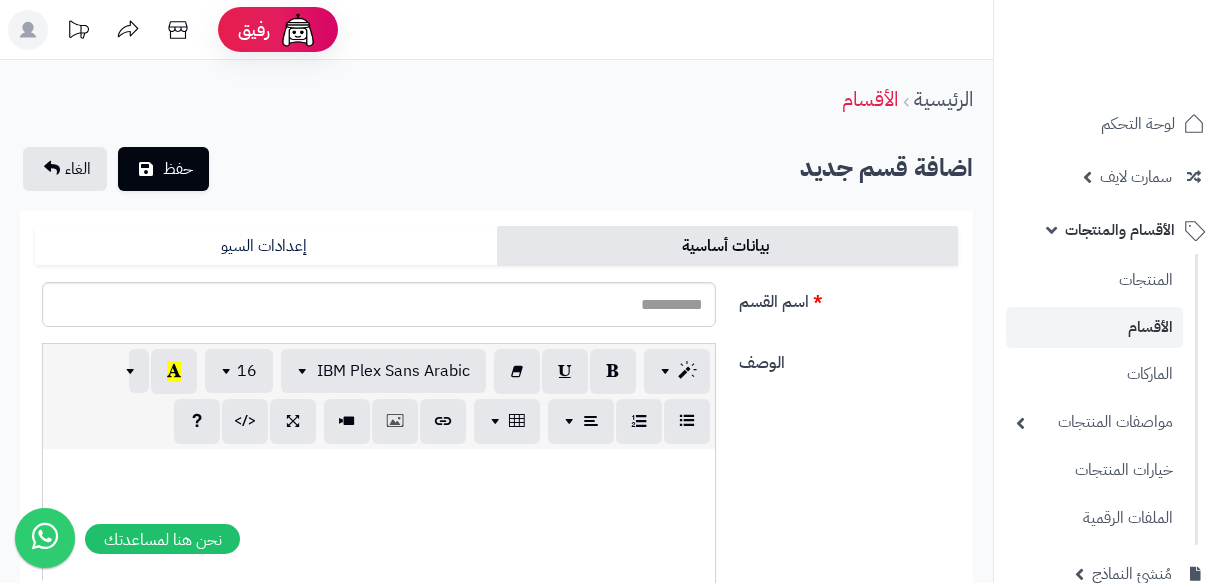 scroll, scrollTop: 0, scrollLeft: 0, axis: both 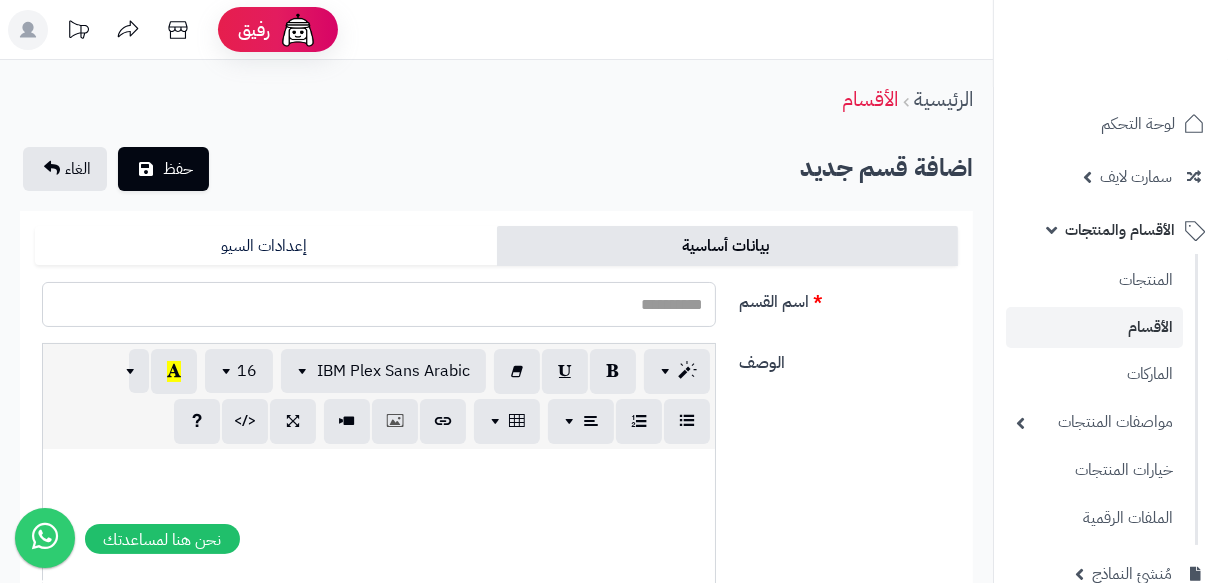 click on "اسم القسم" at bounding box center (379, 304) 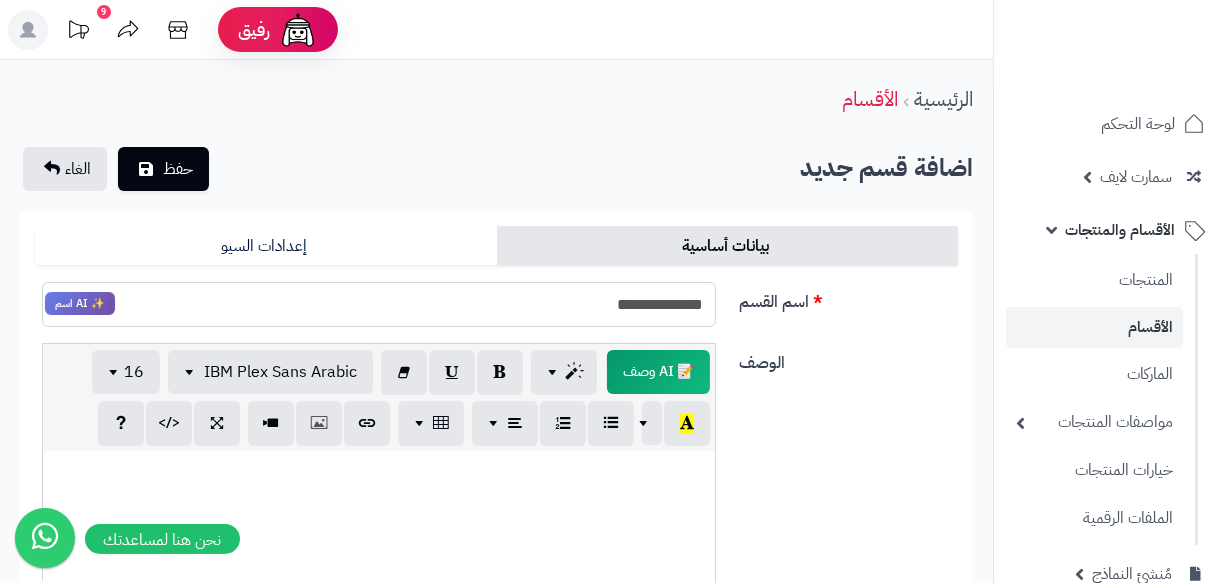 drag, startPoint x: 610, startPoint y: 304, endPoint x: 662, endPoint y: 304, distance: 52 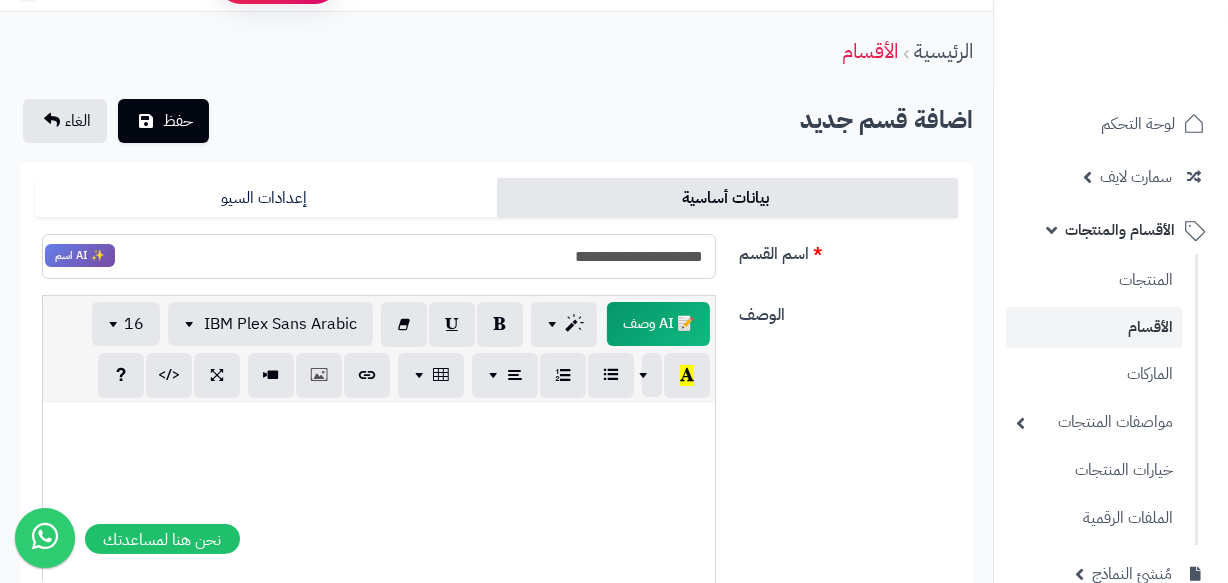 scroll, scrollTop: 0, scrollLeft: 0, axis: both 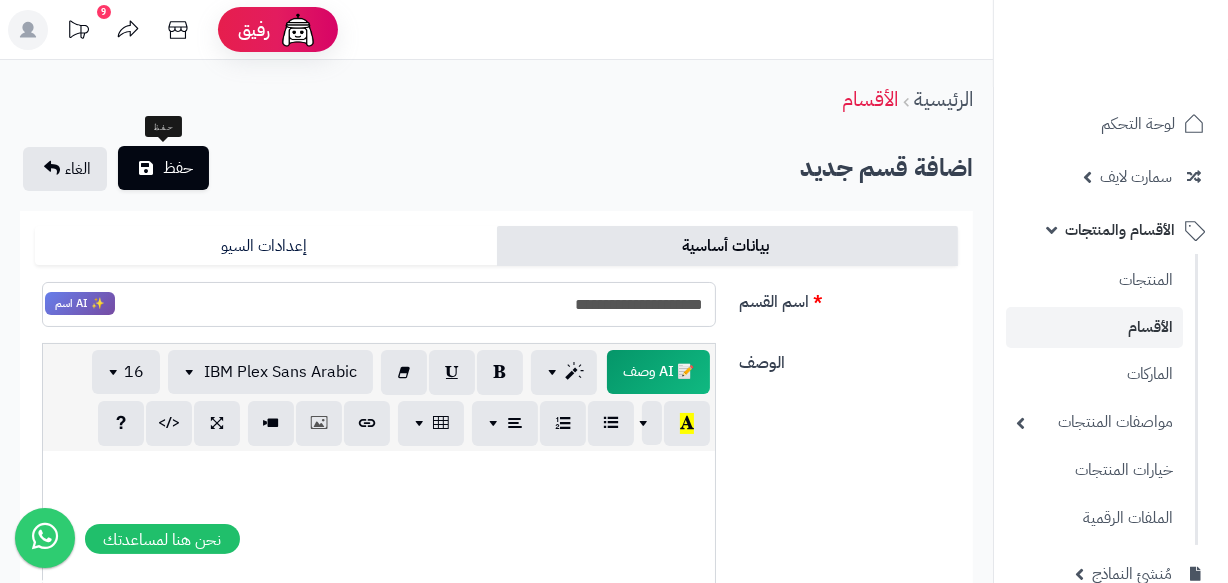 type on "**********" 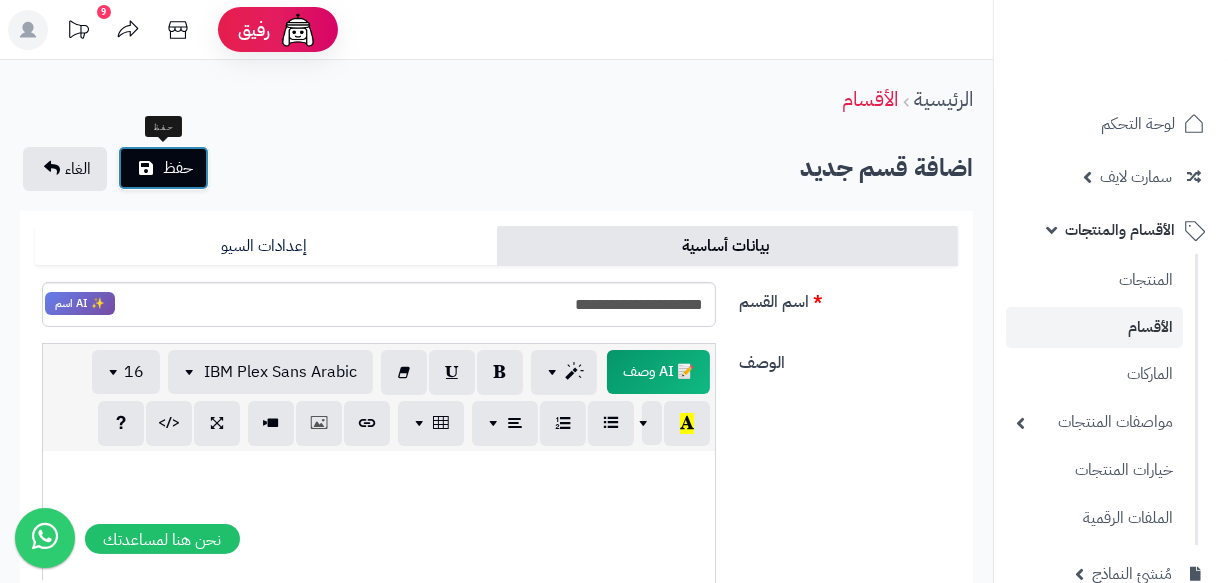 click on "حفظ" at bounding box center [178, 168] 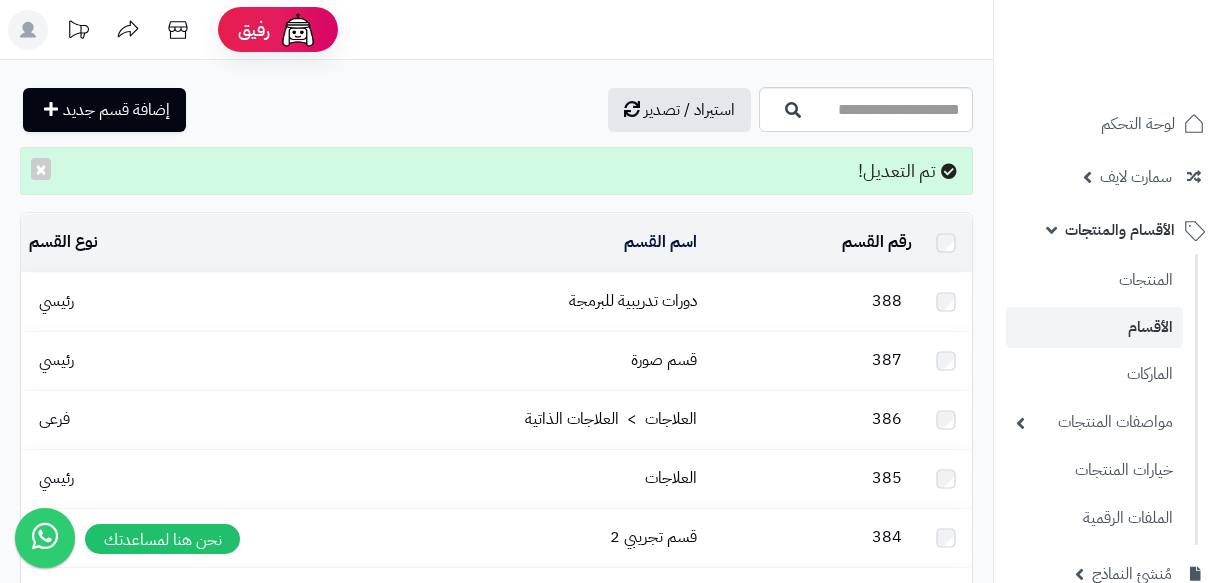 scroll, scrollTop: 0, scrollLeft: 0, axis: both 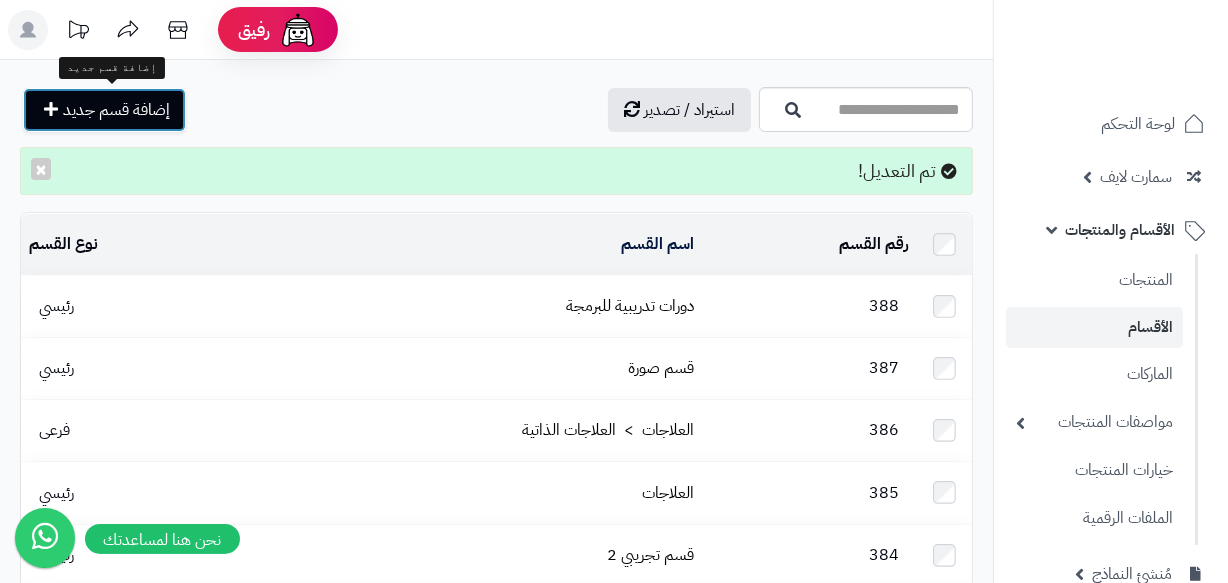 click on "إضافة قسم جديد" at bounding box center (104, 110) 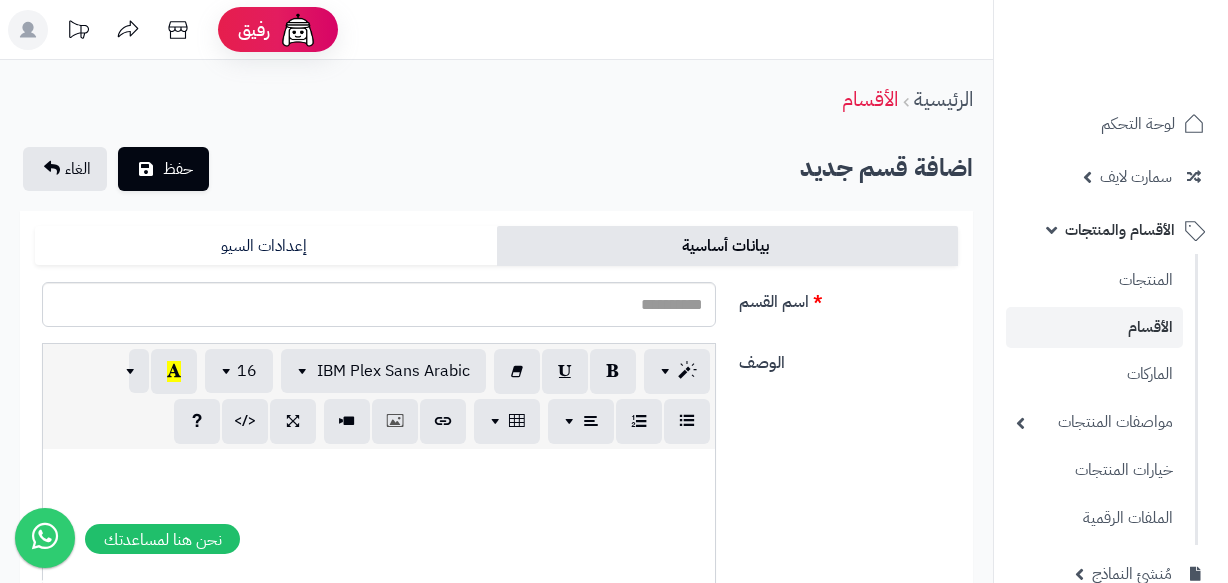 scroll, scrollTop: 0, scrollLeft: 0, axis: both 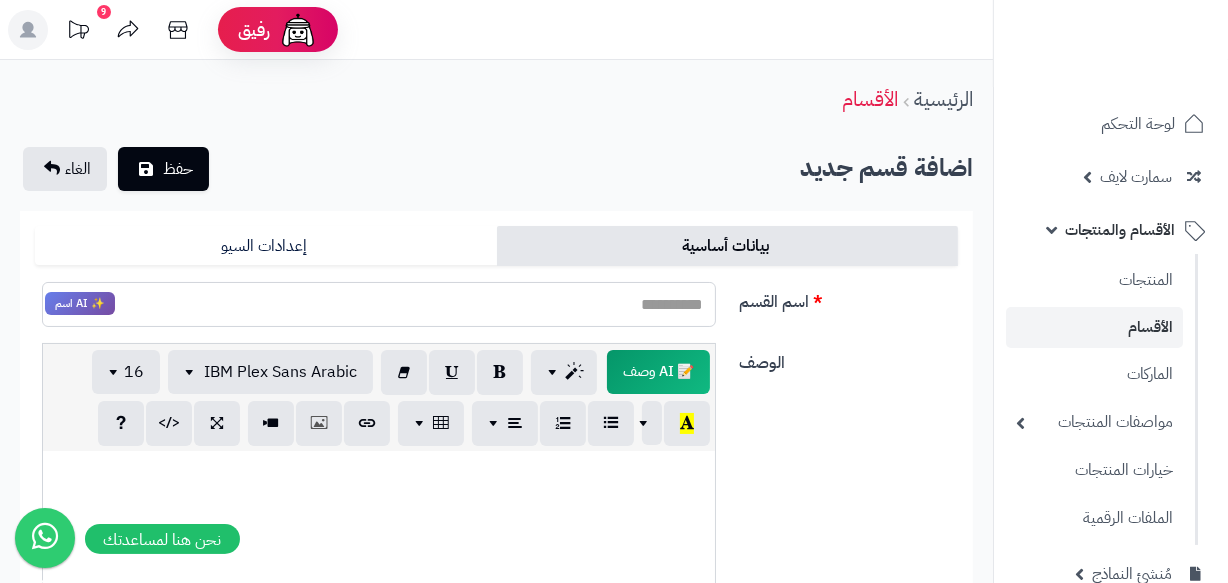 click on "اسم القسم" at bounding box center [379, 304] 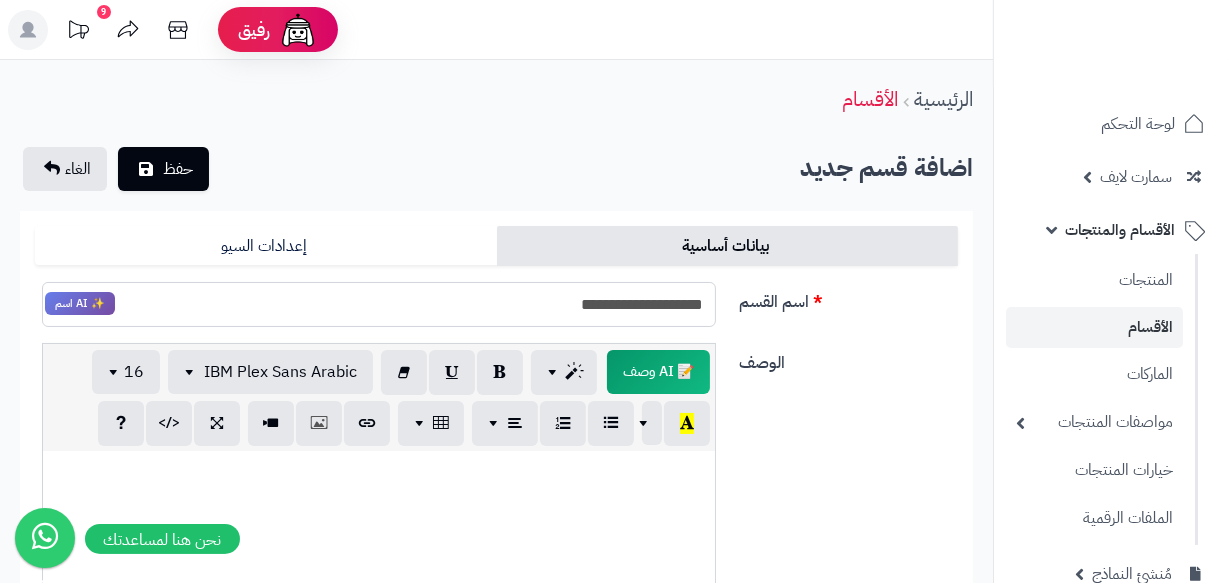 drag, startPoint x: 584, startPoint y: 307, endPoint x: 611, endPoint y: 310, distance: 27.166155 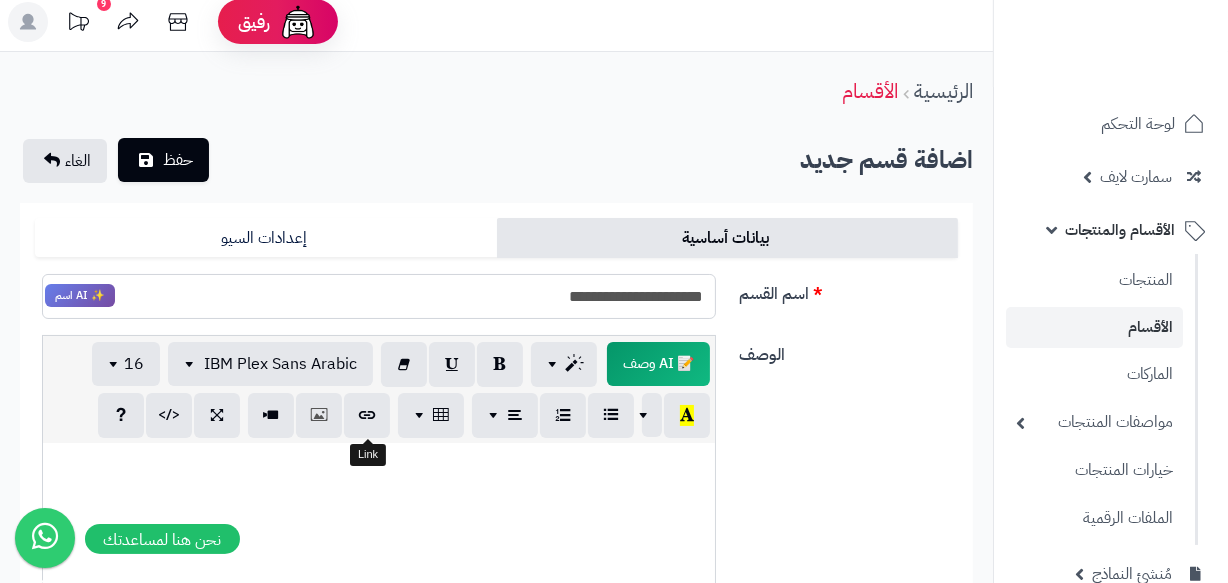 scroll, scrollTop: 0, scrollLeft: 0, axis: both 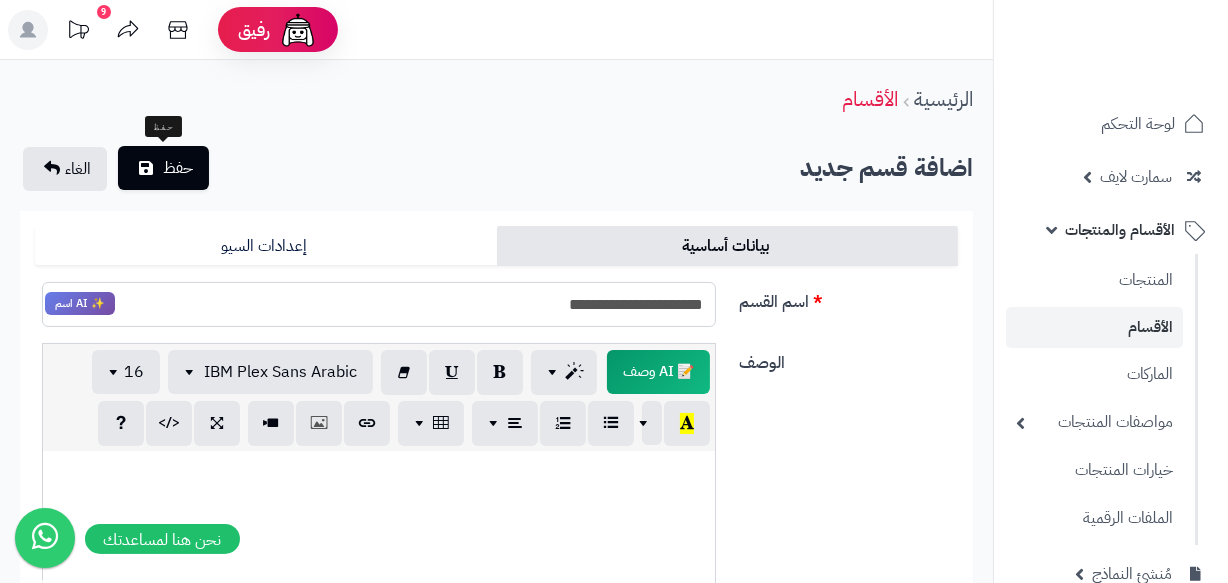 type on "**********" 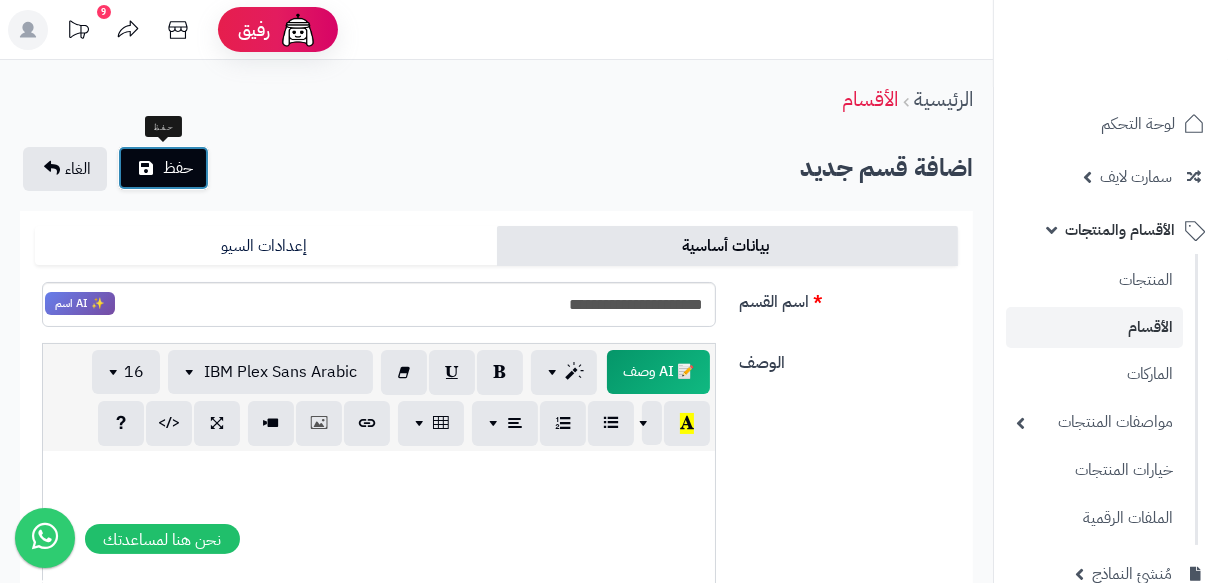click on "حفظ" at bounding box center (178, 168) 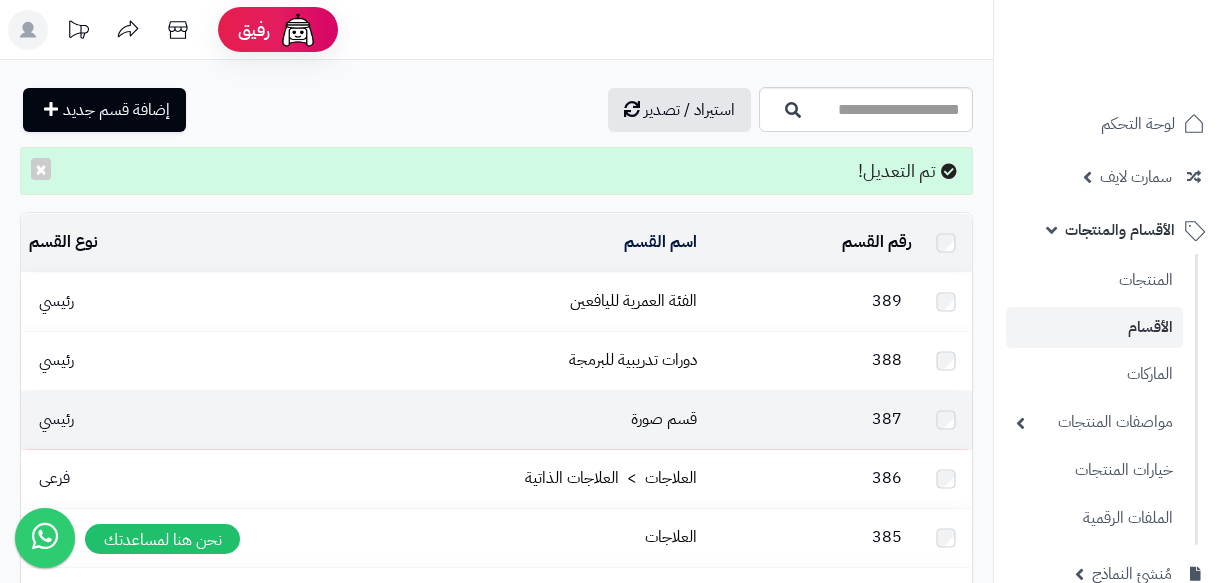 scroll, scrollTop: 0, scrollLeft: 0, axis: both 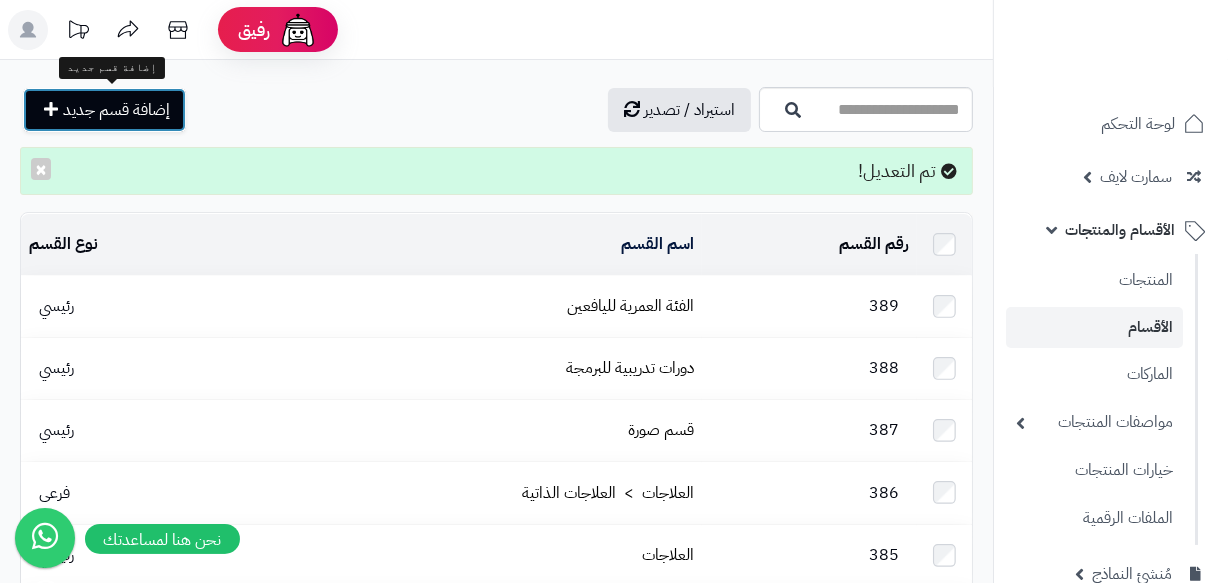 click on "إضافة قسم جديد" at bounding box center [116, 110] 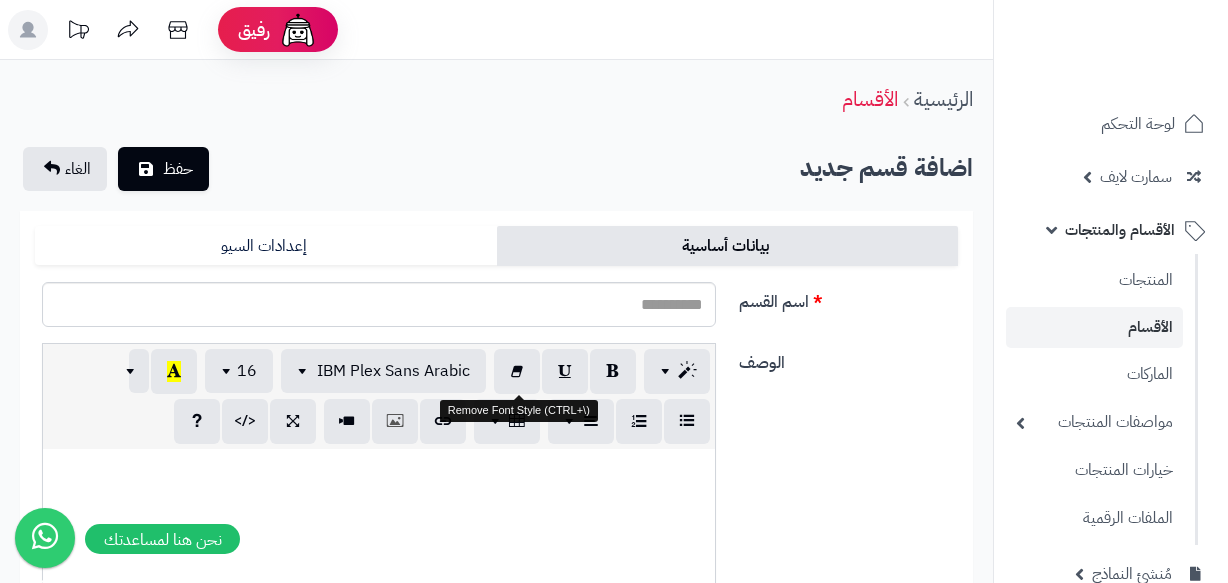scroll, scrollTop: 0, scrollLeft: 0, axis: both 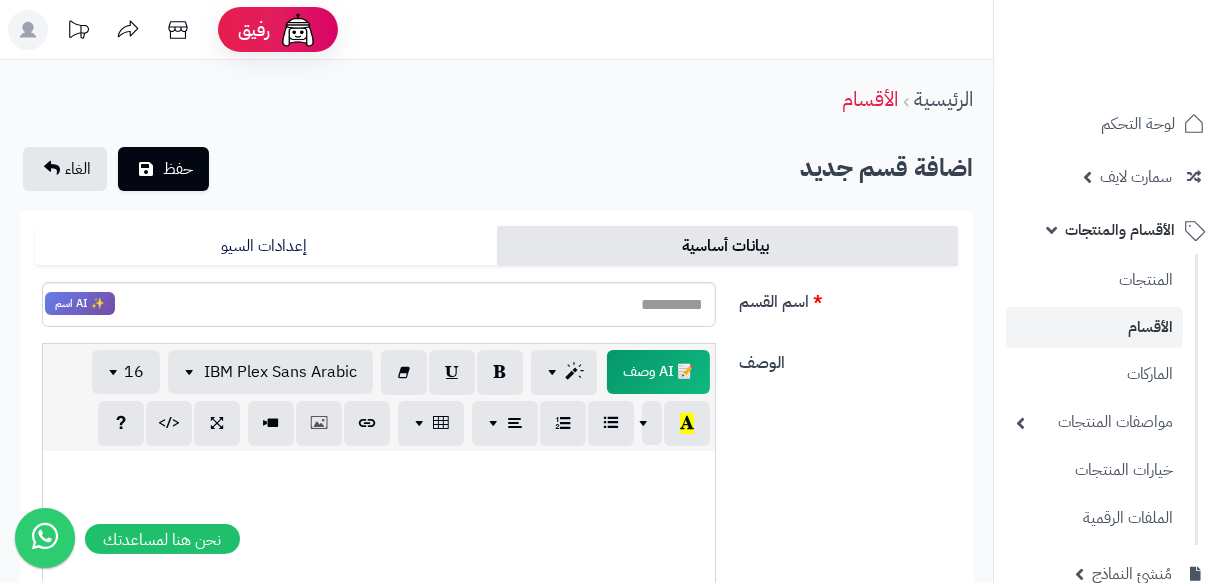 click on "اسم القسم
✨ AI اسم" at bounding box center (496, 312) 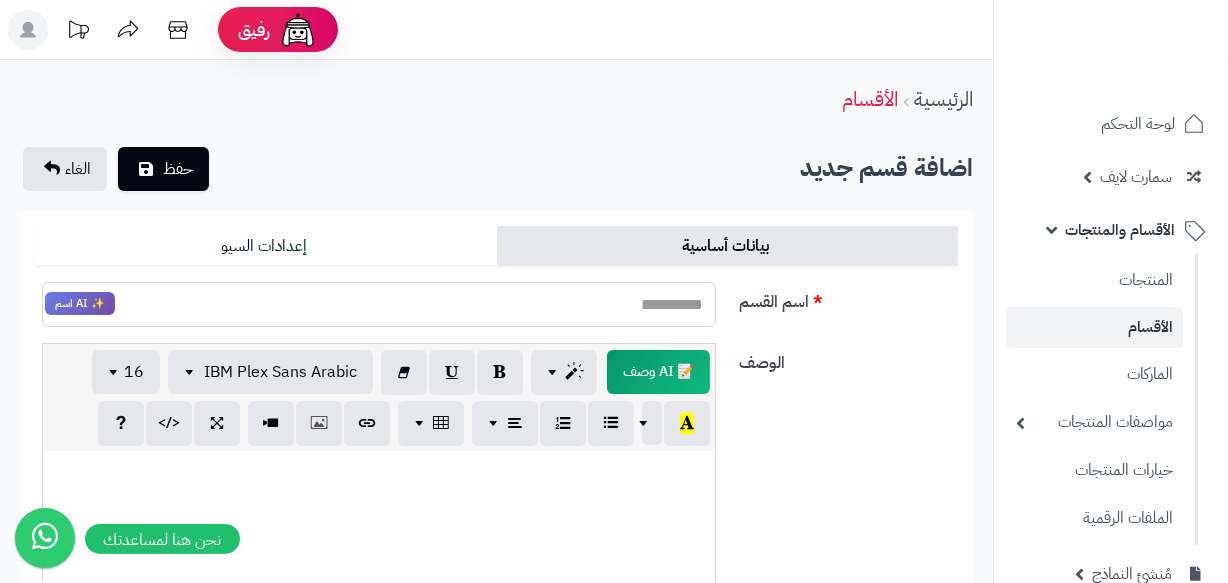 click on "اسم القسم" at bounding box center [379, 304] 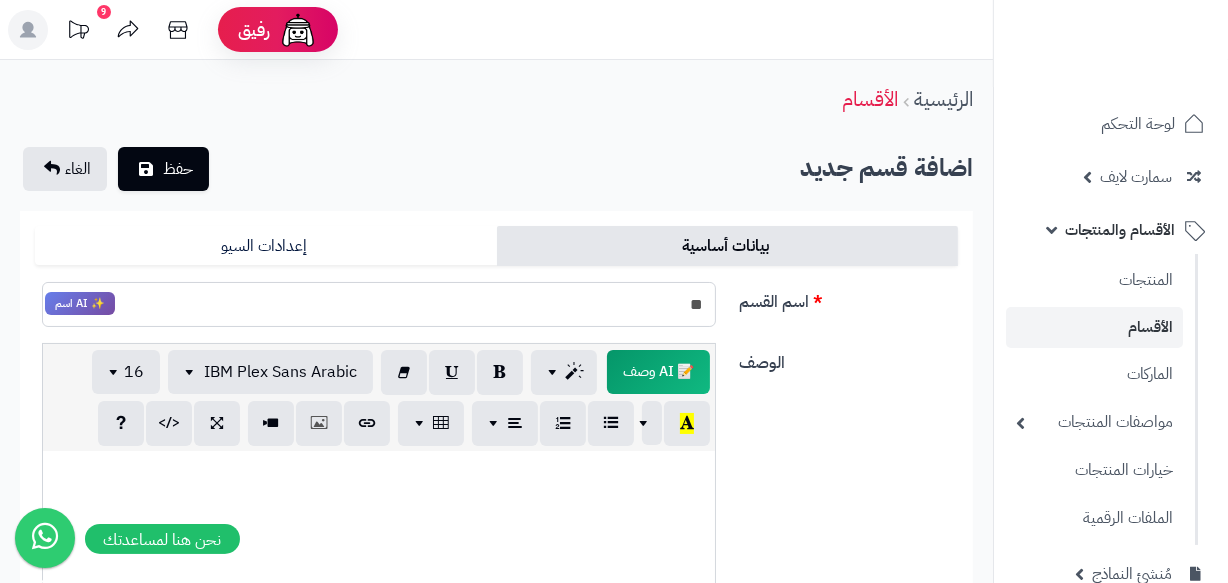 type on "*" 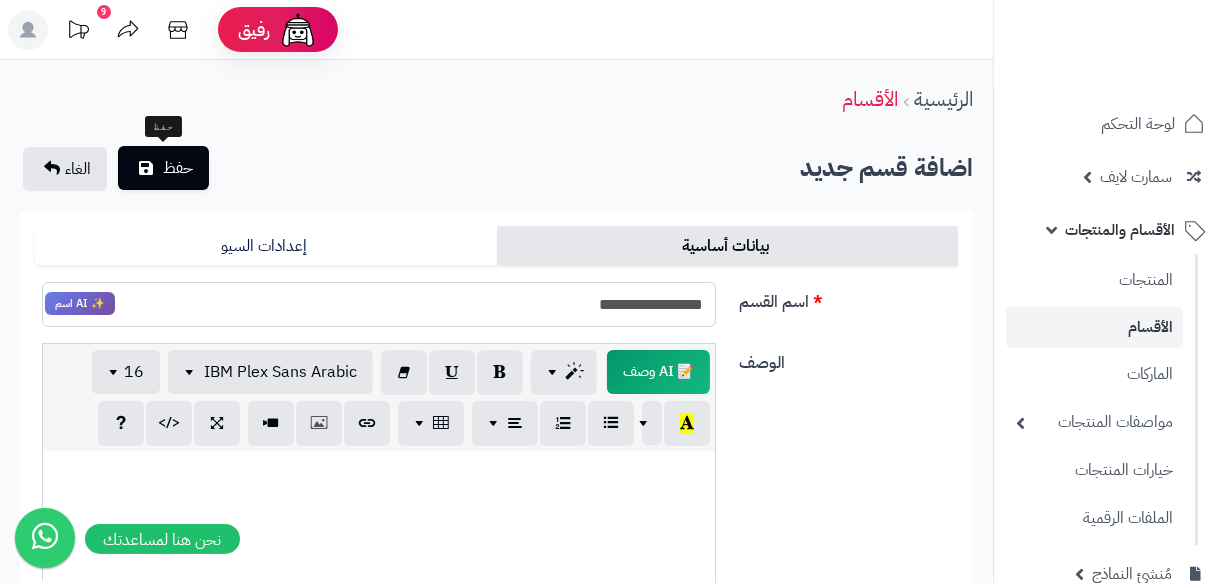 type on "**********" 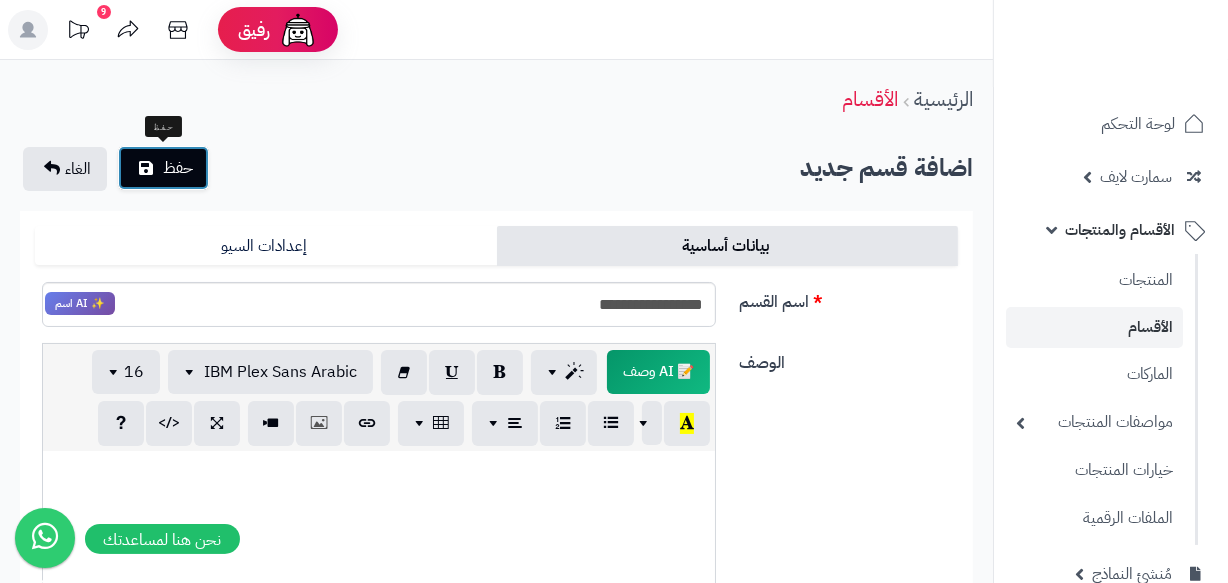 click on "حفظ" at bounding box center [178, 168] 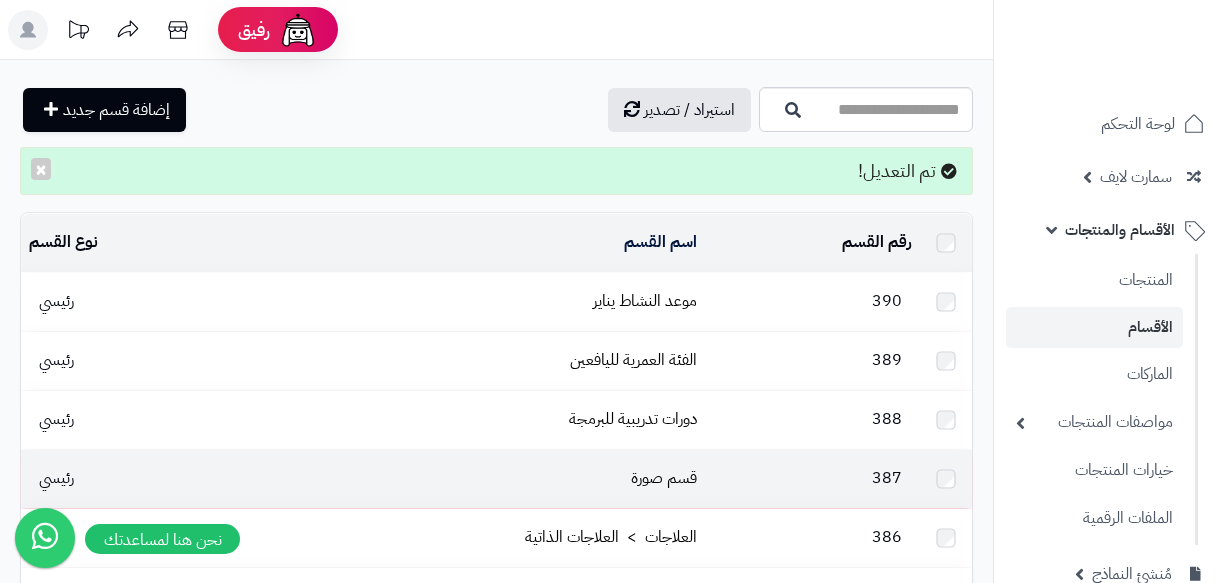 scroll, scrollTop: 0, scrollLeft: 0, axis: both 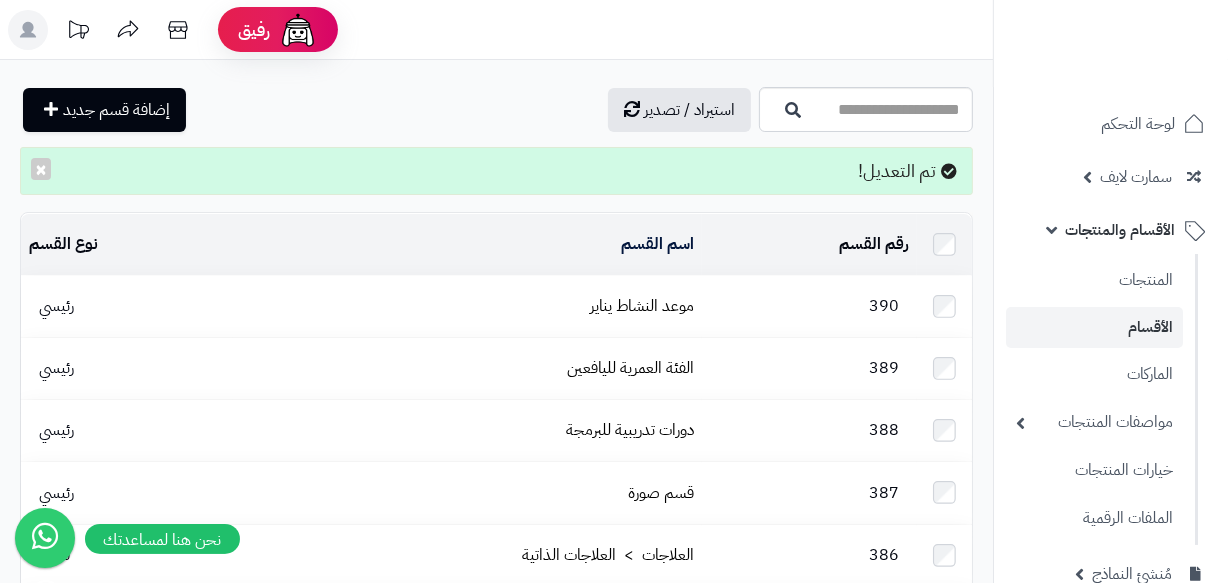 click on "الفئة العمرية لليافعين" at bounding box center (467, 368) 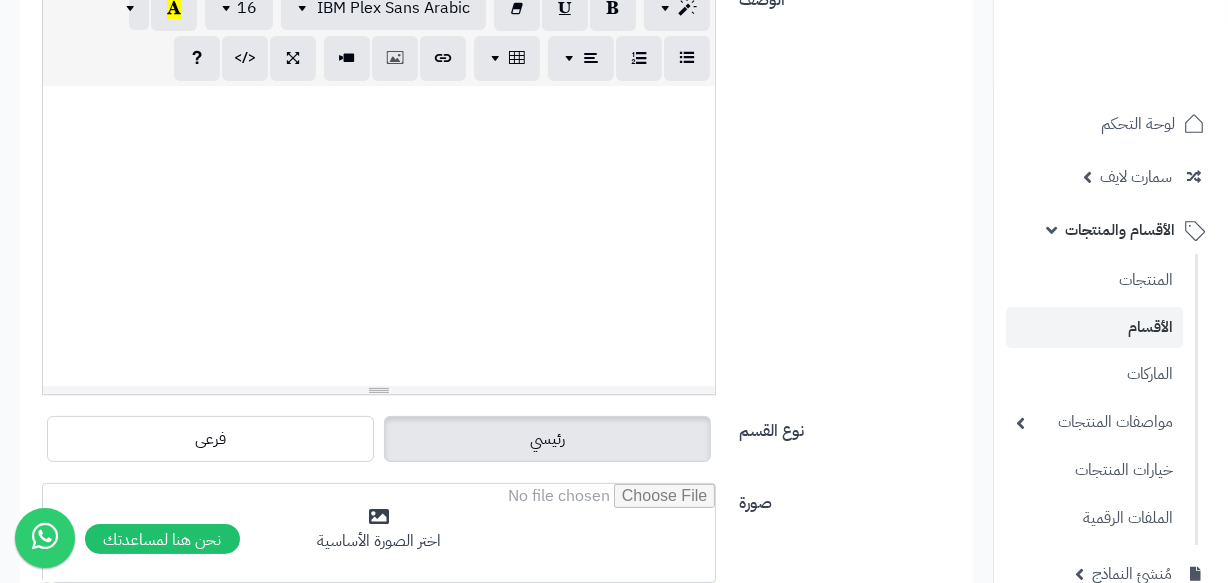 scroll, scrollTop: 547, scrollLeft: 0, axis: vertical 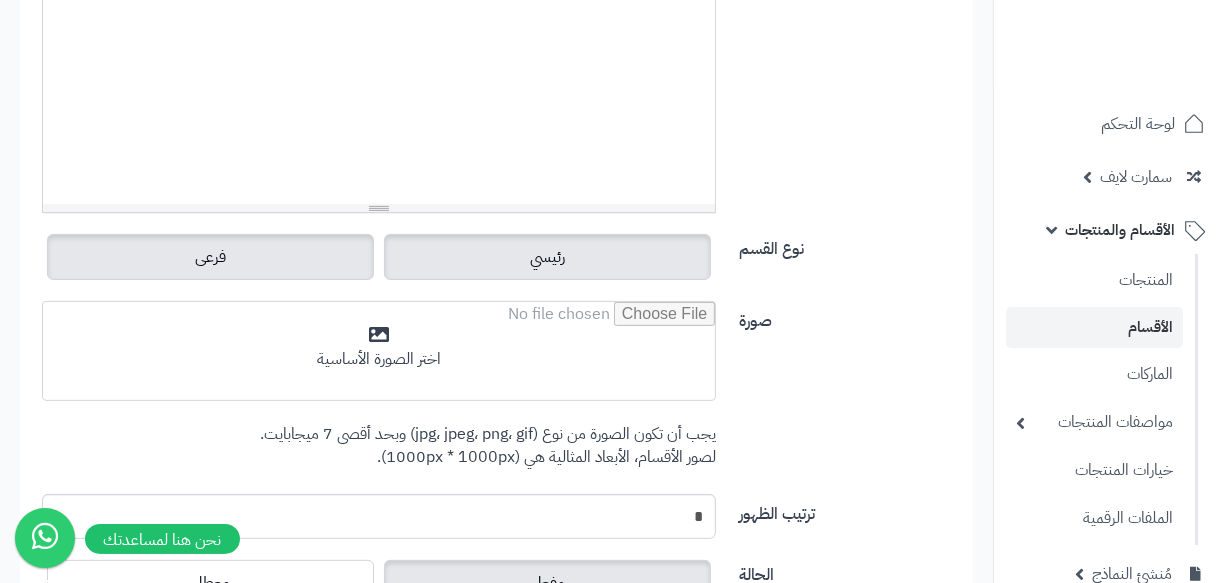 click on "فرعى" at bounding box center (210, 257) 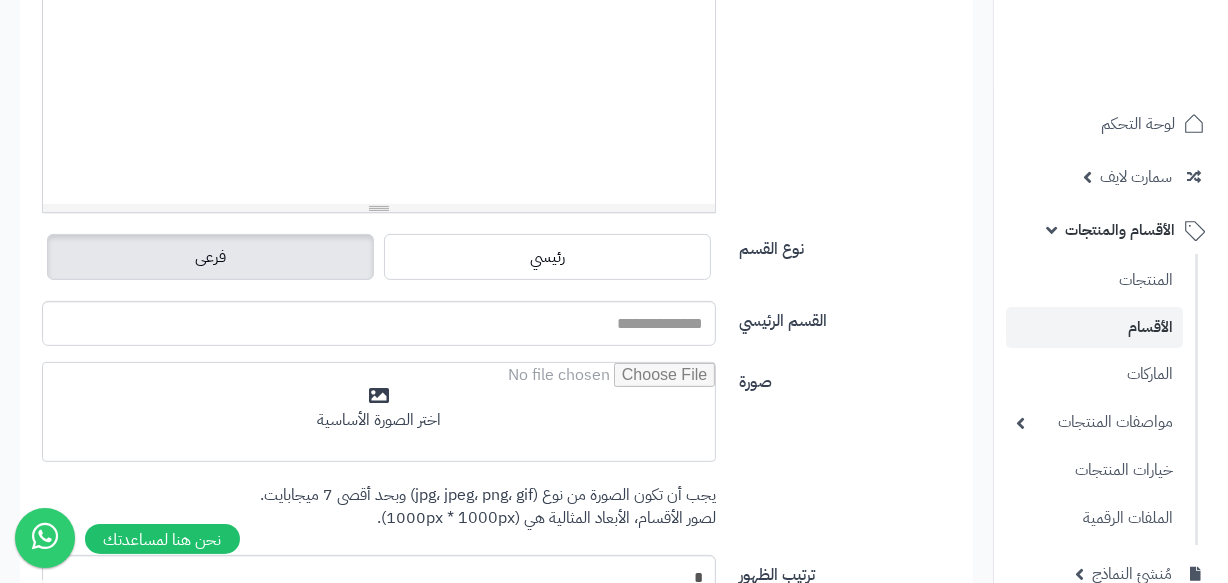 click on "القسم الرئيسي" at bounding box center [496, 331] 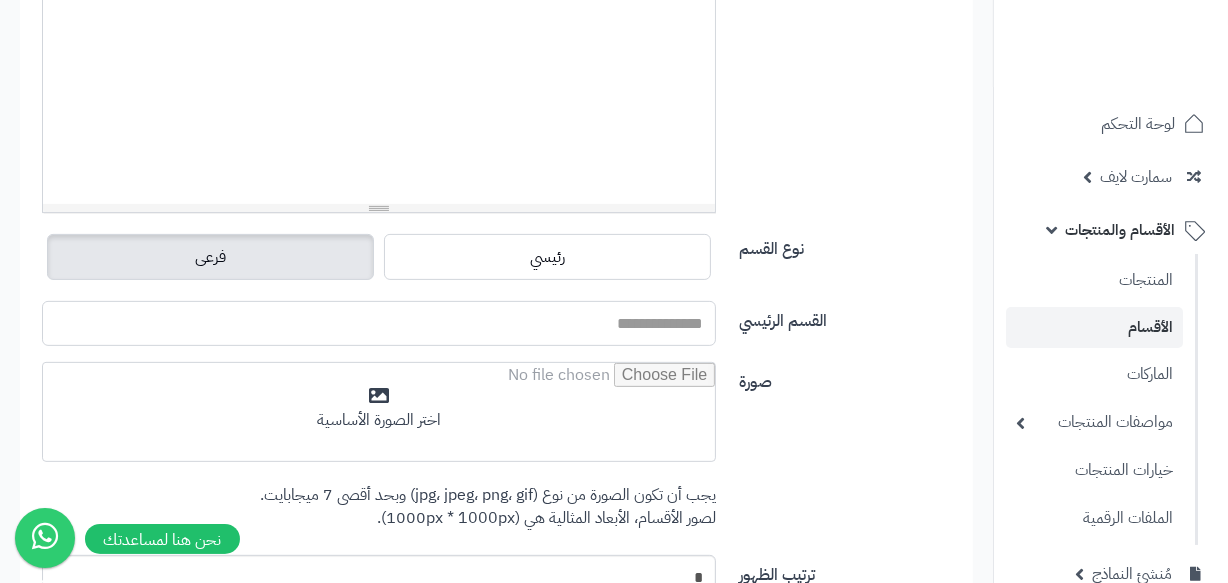 click on "القسم الرئيسي" at bounding box center (379, 323) 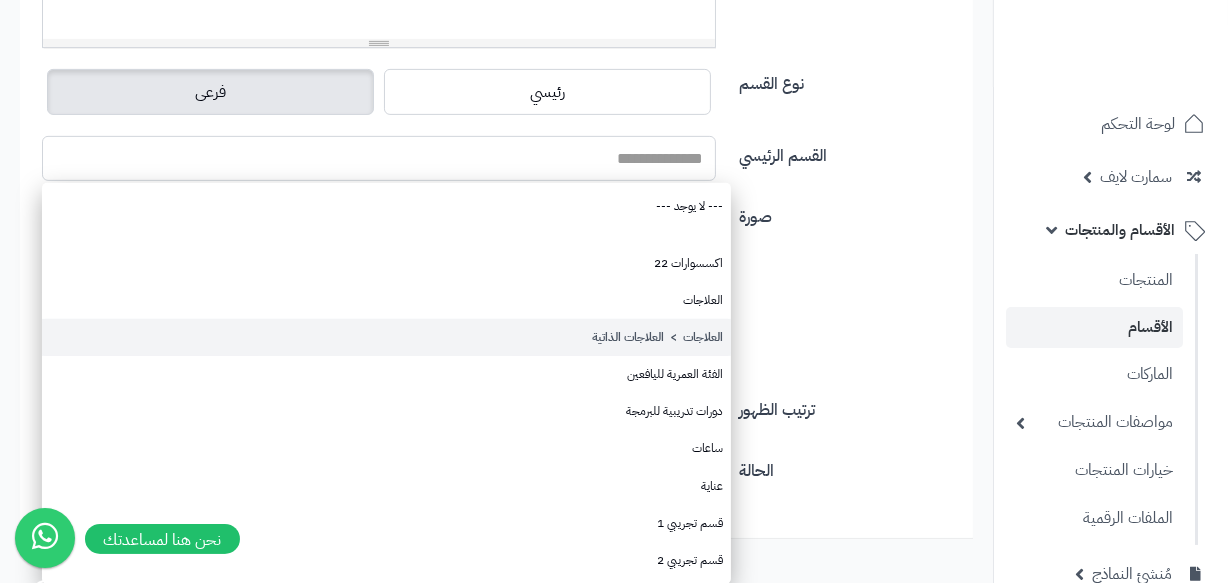 scroll, scrollTop: 729, scrollLeft: 0, axis: vertical 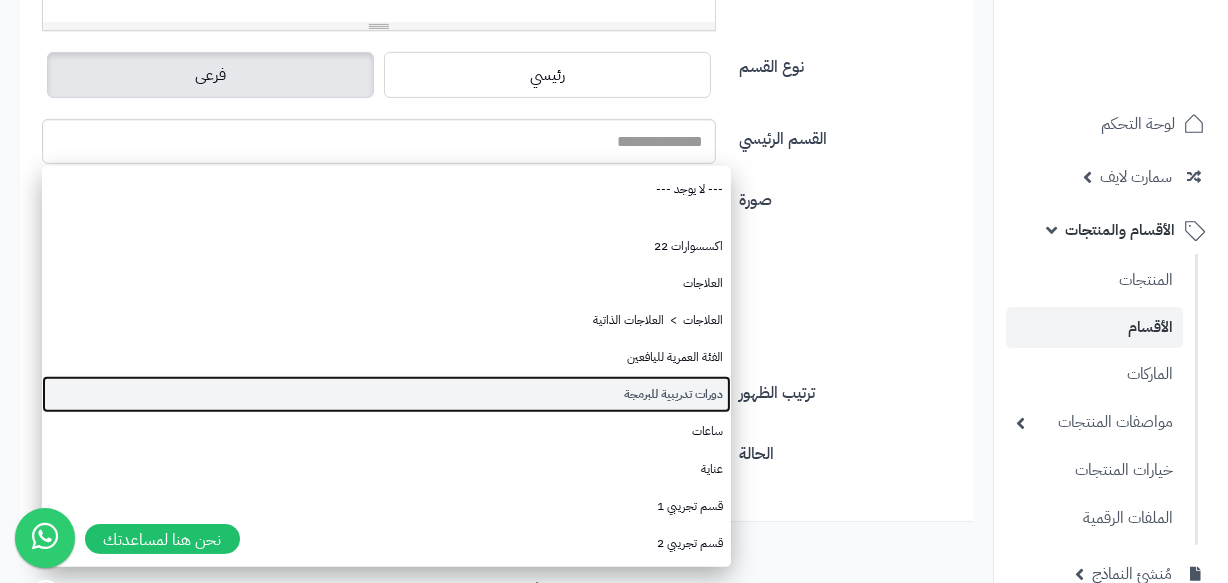 click on "دورات تدريبية للبرمجة" at bounding box center (386, 394) 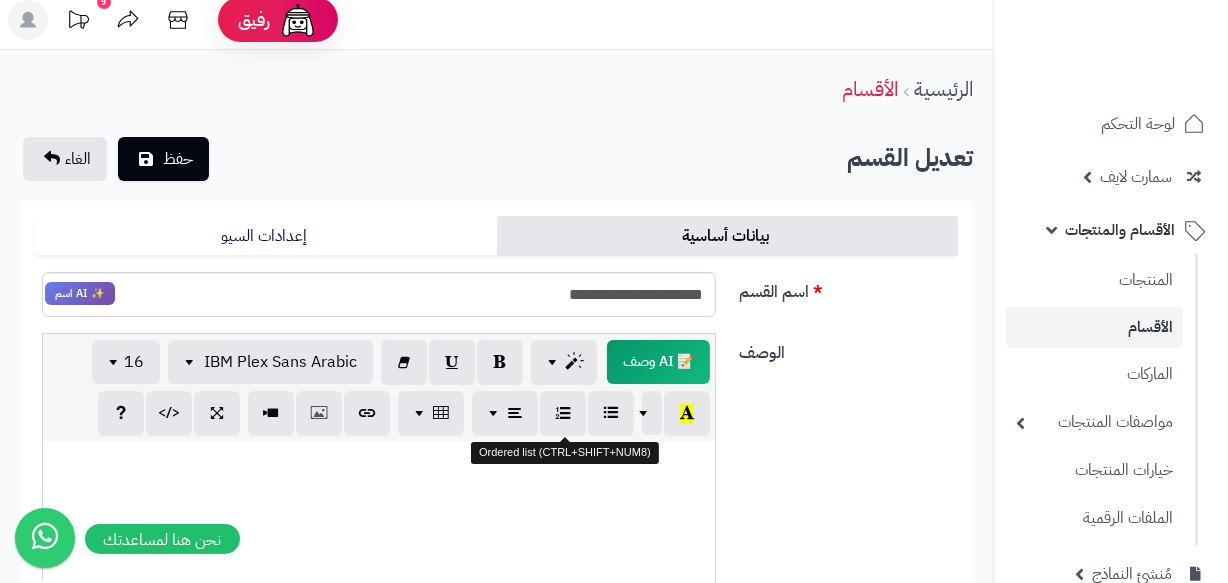scroll, scrollTop: 0, scrollLeft: 0, axis: both 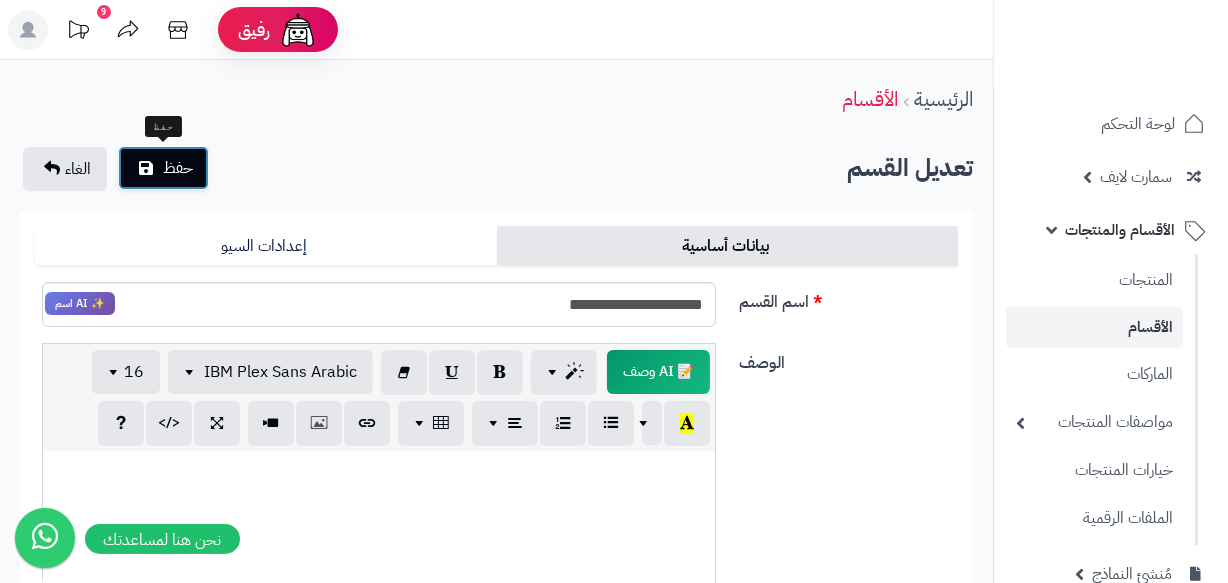 click on "حفظ" at bounding box center [163, 168] 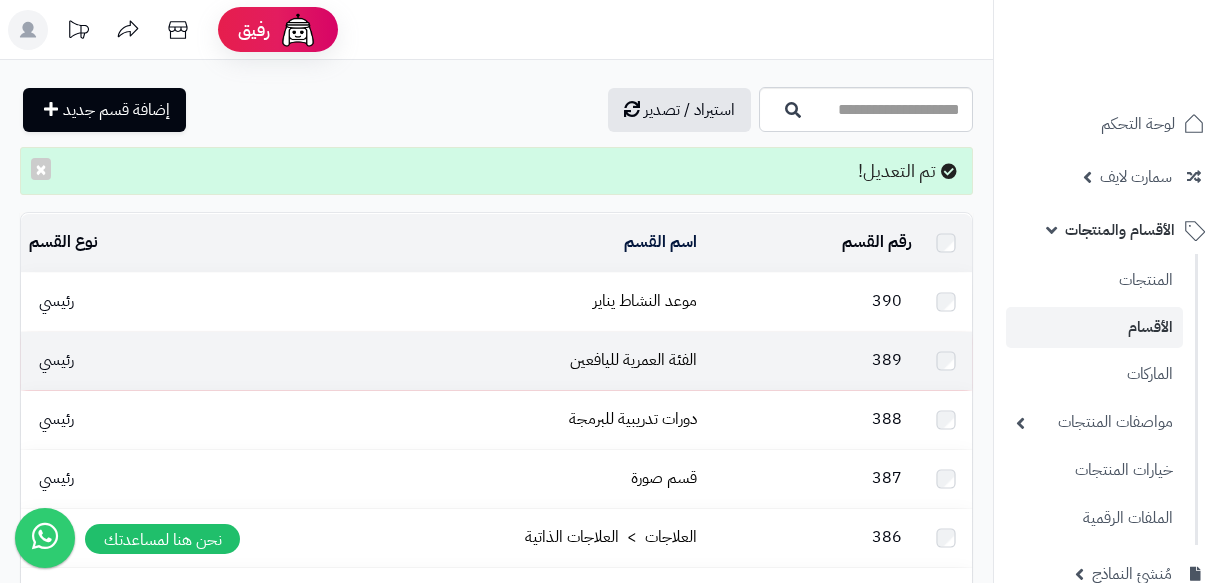 scroll, scrollTop: 0, scrollLeft: 0, axis: both 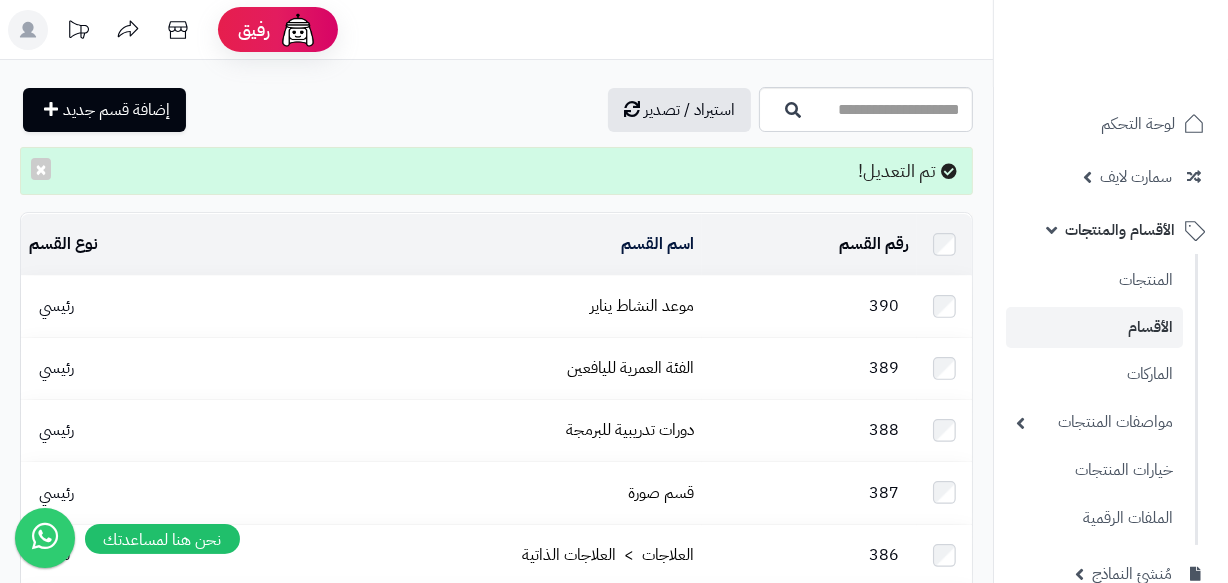 click on "موعد النشاط يناير" at bounding box center [467, 306] 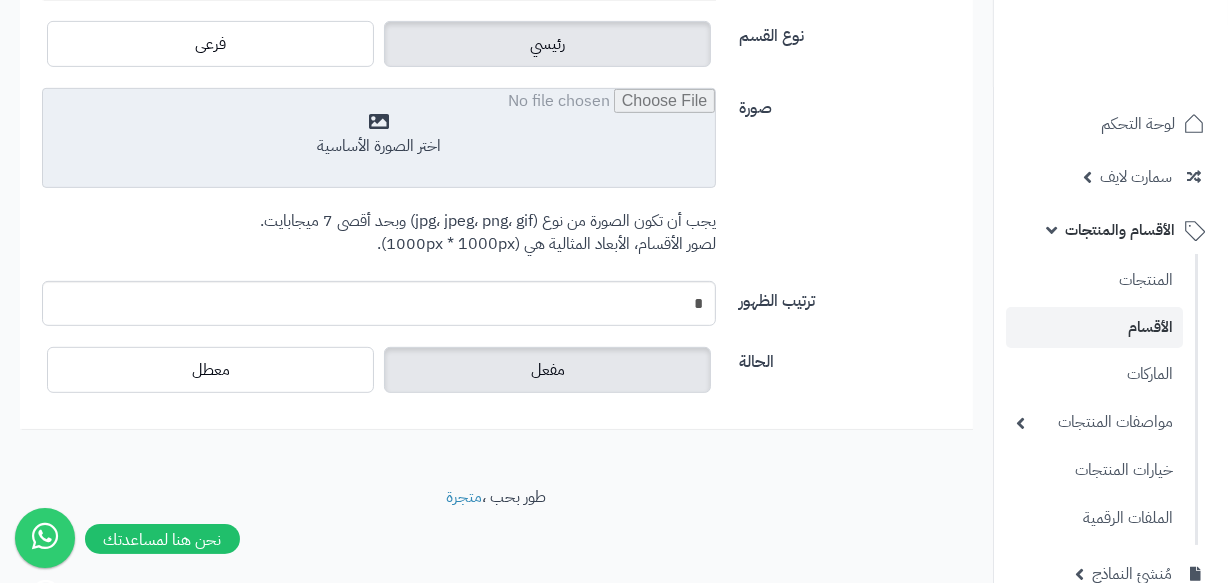 scroll, scrollTop: 761, scrollLeft: 0, axis: vertical 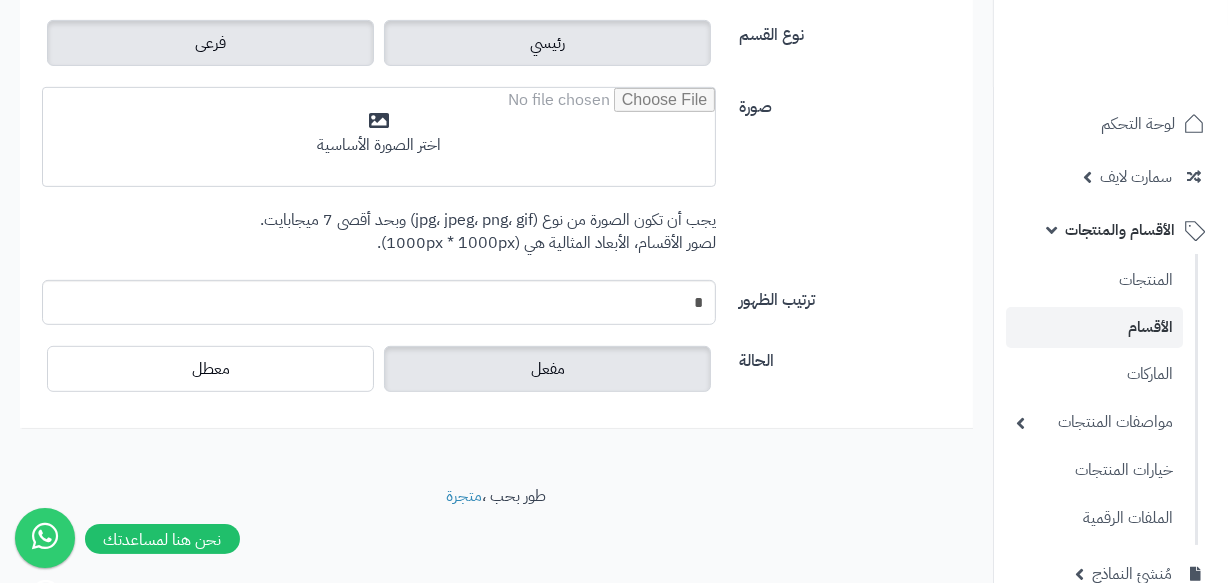 click on "فرعى" at bounding box center (210, 43) 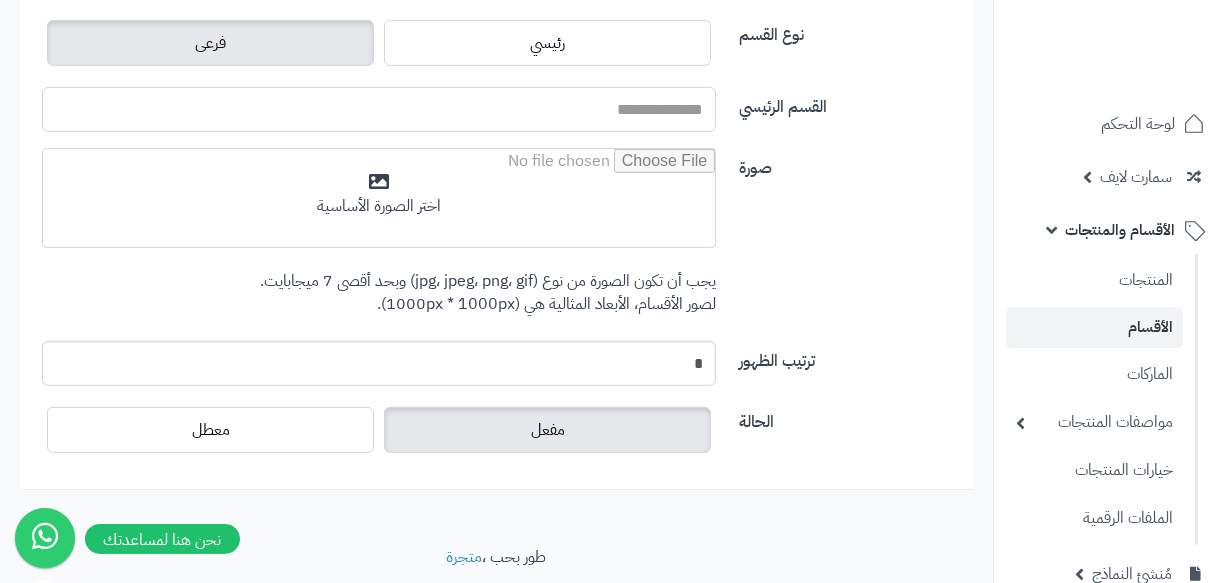click on "القسم الرئيسي" at bounding box center [379, 109] 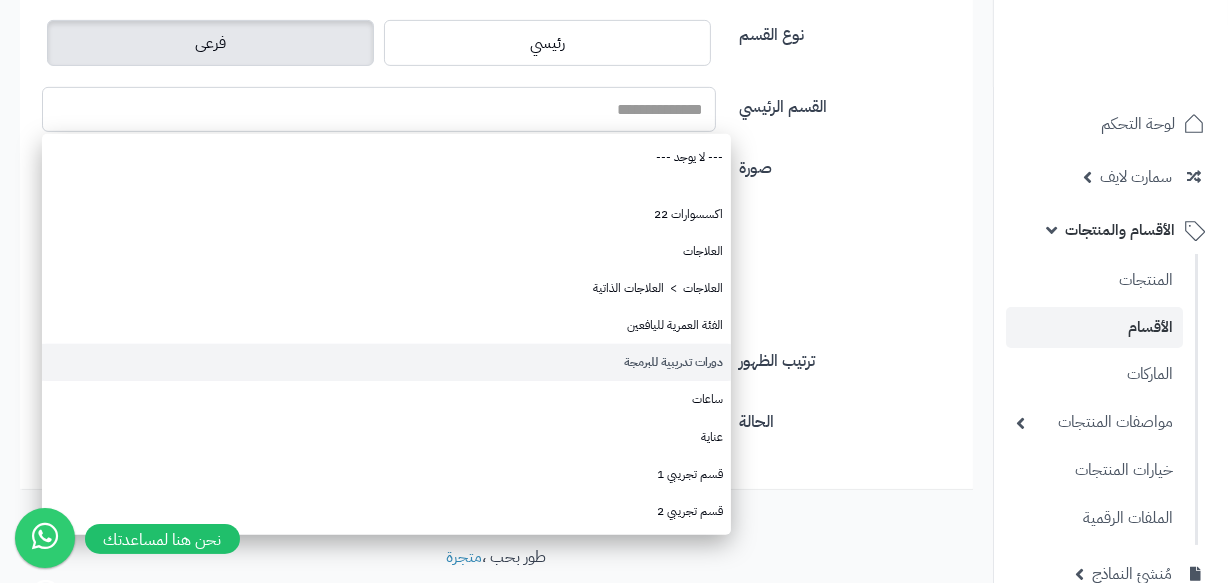 scroll, scrollTop: 822, scrollLeft: 0, axis: vertical 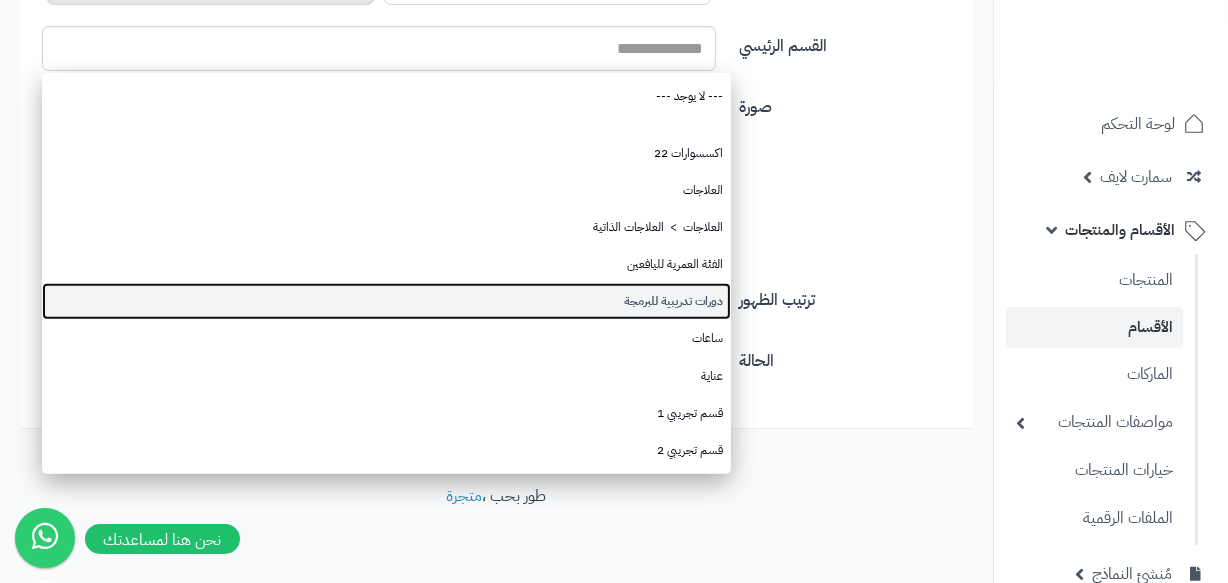click on "دورات تدريبية للبرمجة" at bounding box center (386, 301) 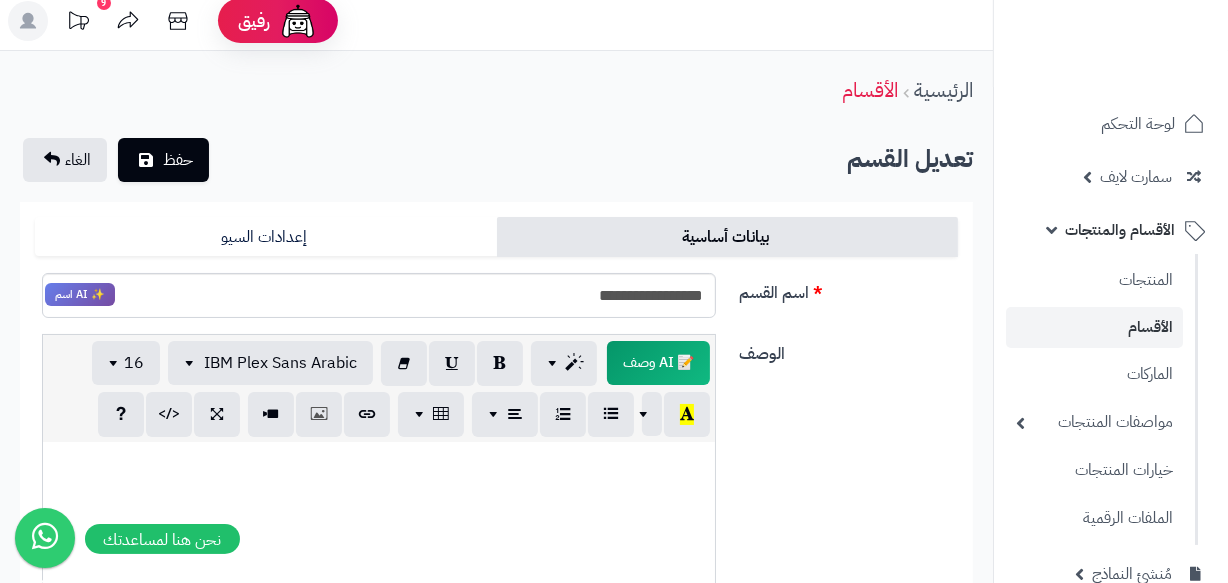 scroll, scrollTop: 4, scrollLeft: 0, axis: vertical 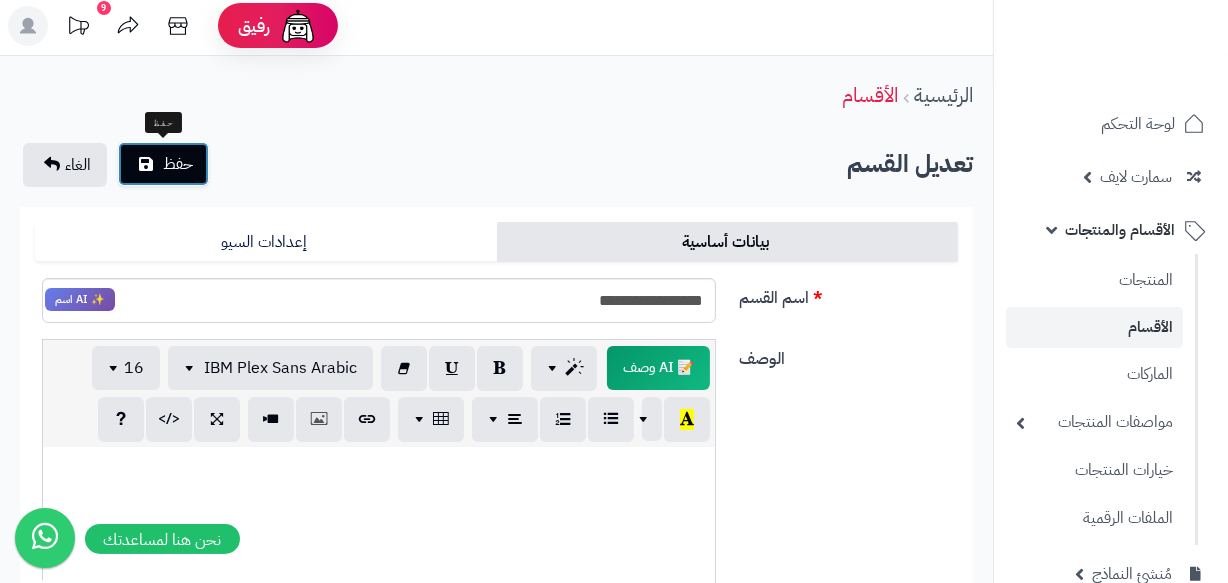 click on "حفظ" at bounding box center [163, 164] 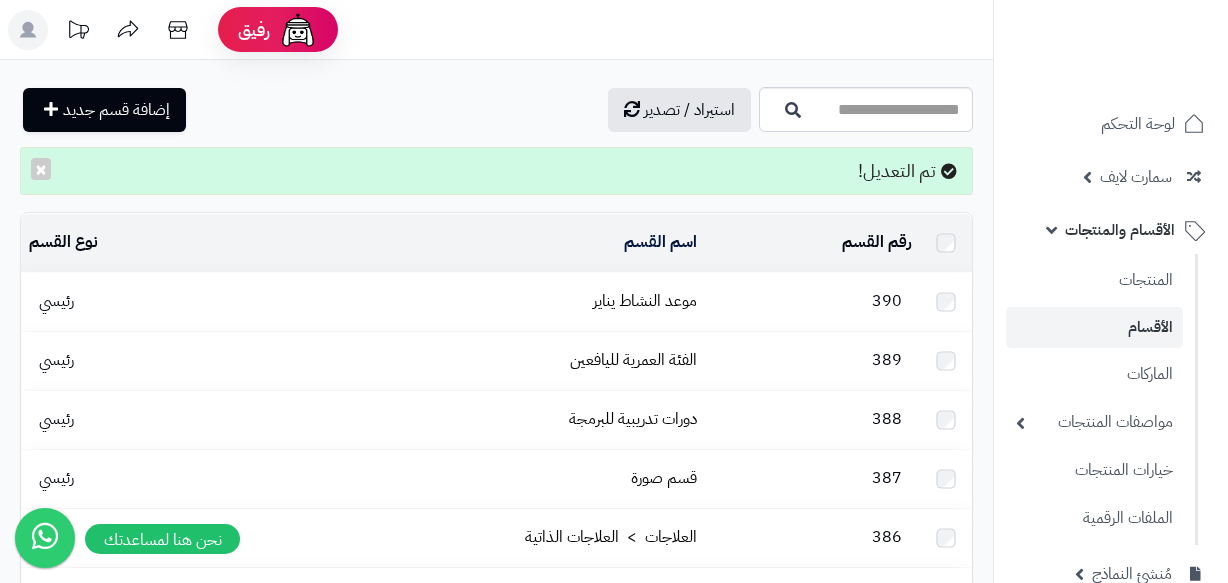 scroll, scrollTop: 0, scrollLeft: 0, axis: both 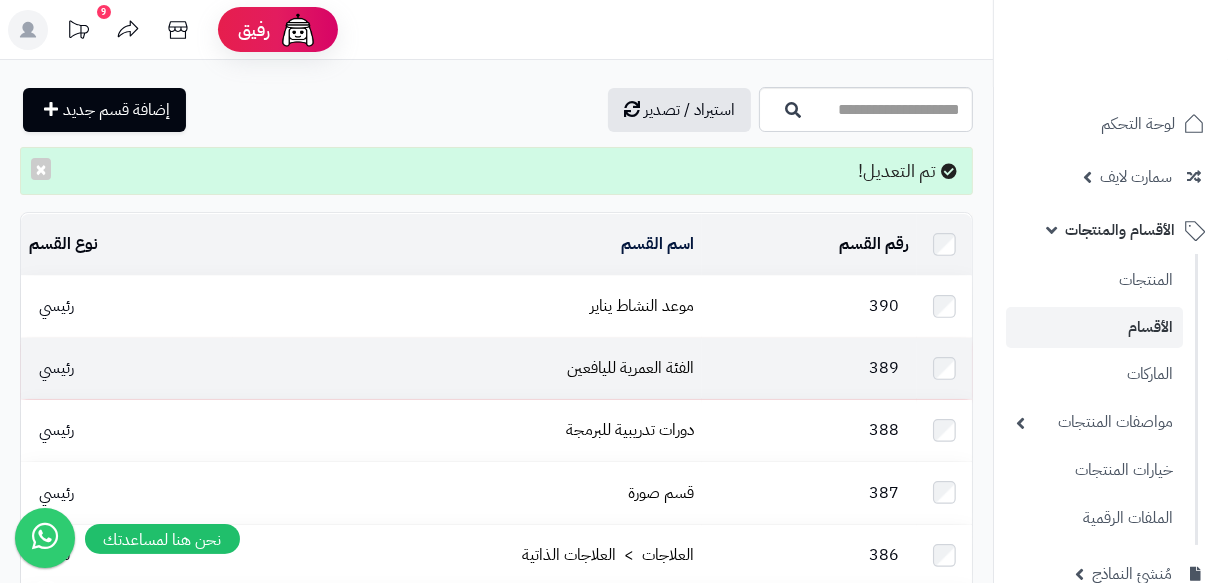 click at bounding box center [944, 368] 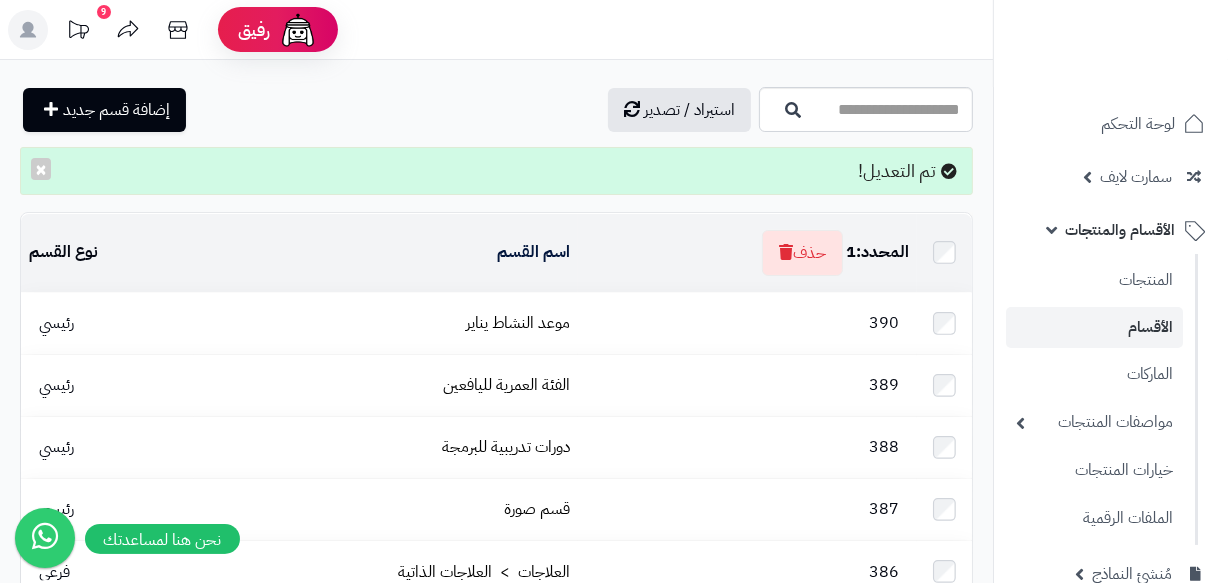 click at bounding box center (944, 323) 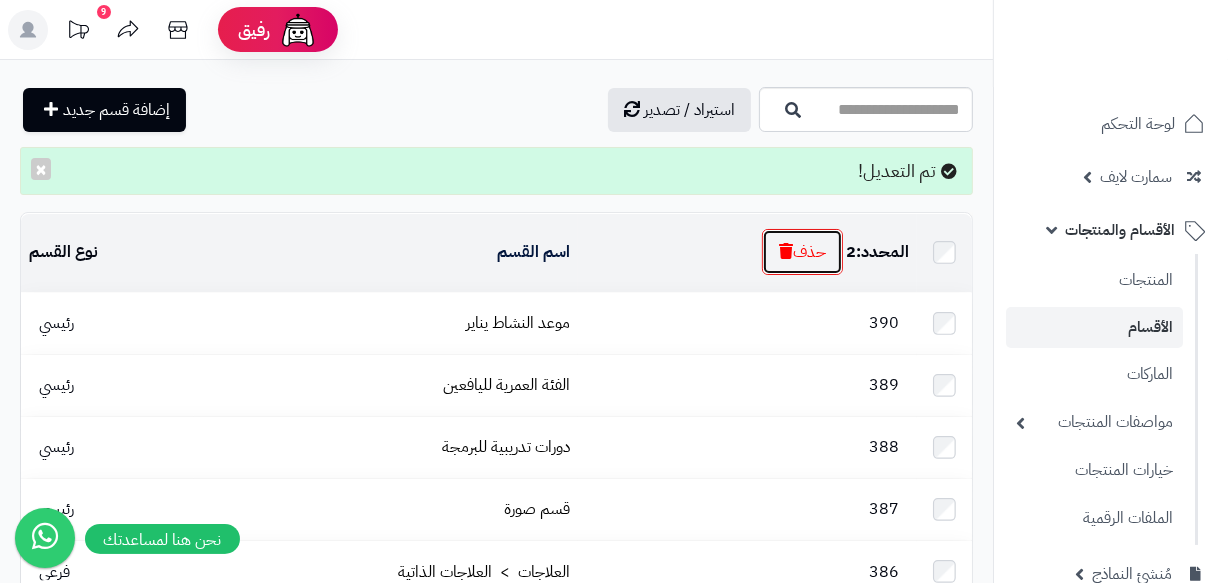 click on "حذف" at bounding box center (802, 252) 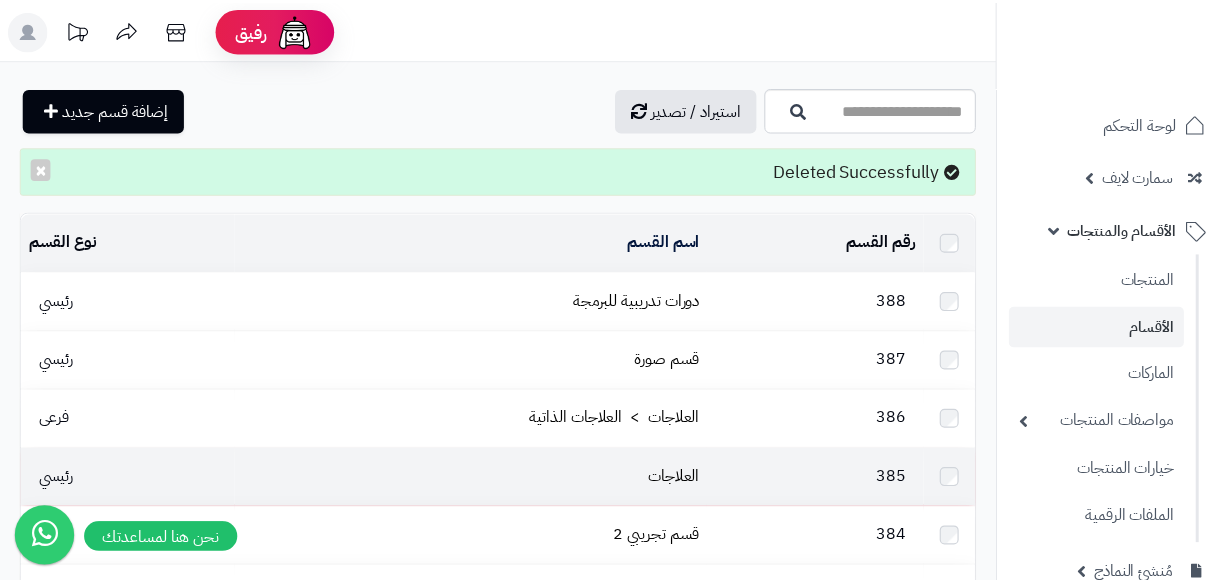 scroll, scrollTop: 0, scrollLeft: 0, axis: both 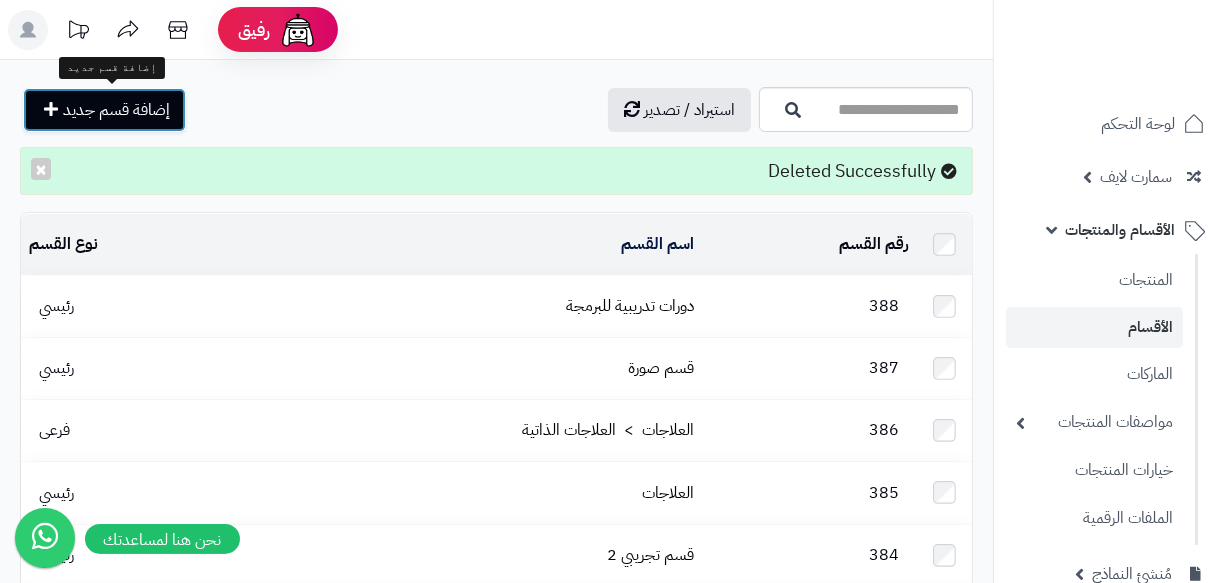 click on "إضافة قسم جديد" at bounding box center [104, 110] 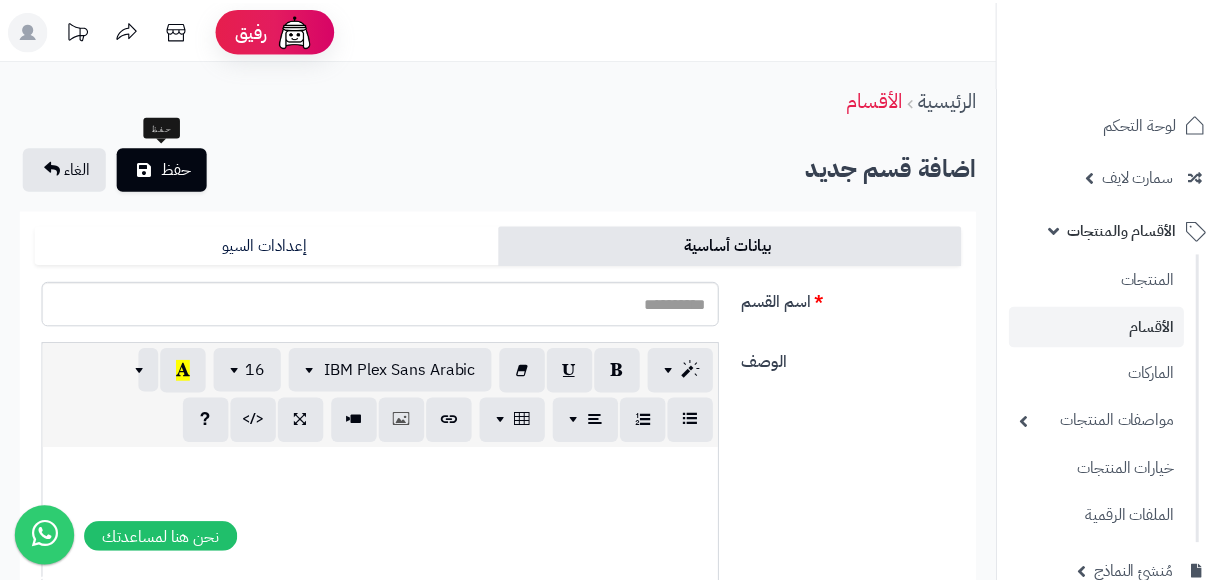 scroll, scrollTop: 0, scrollLeft: 0, axis: both 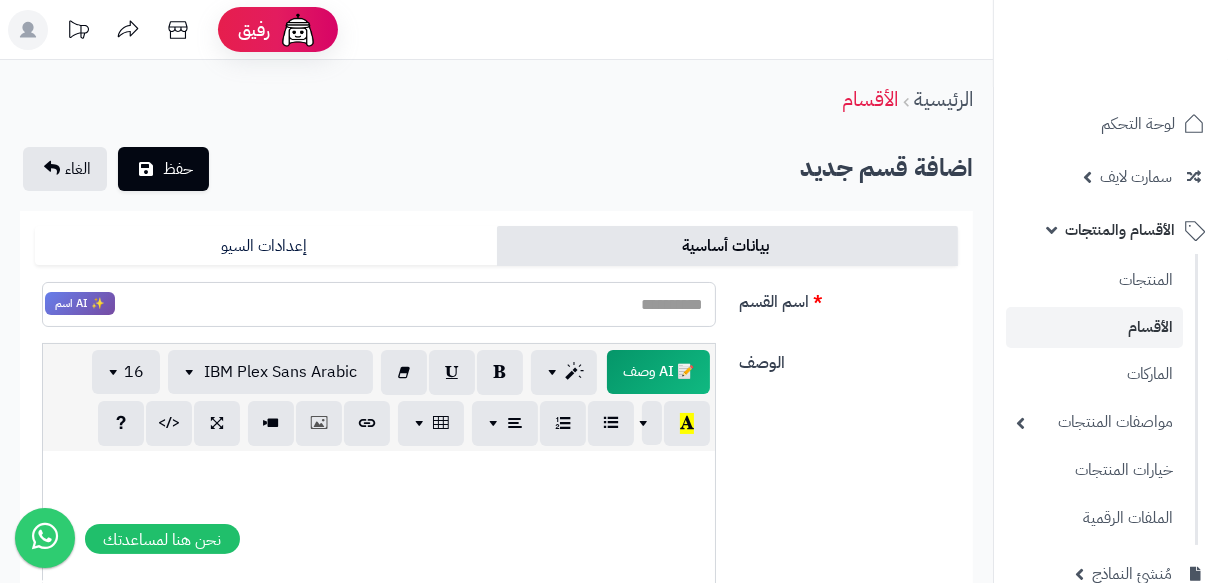 click on "اسم القسم" at bounding box center [379, 304] 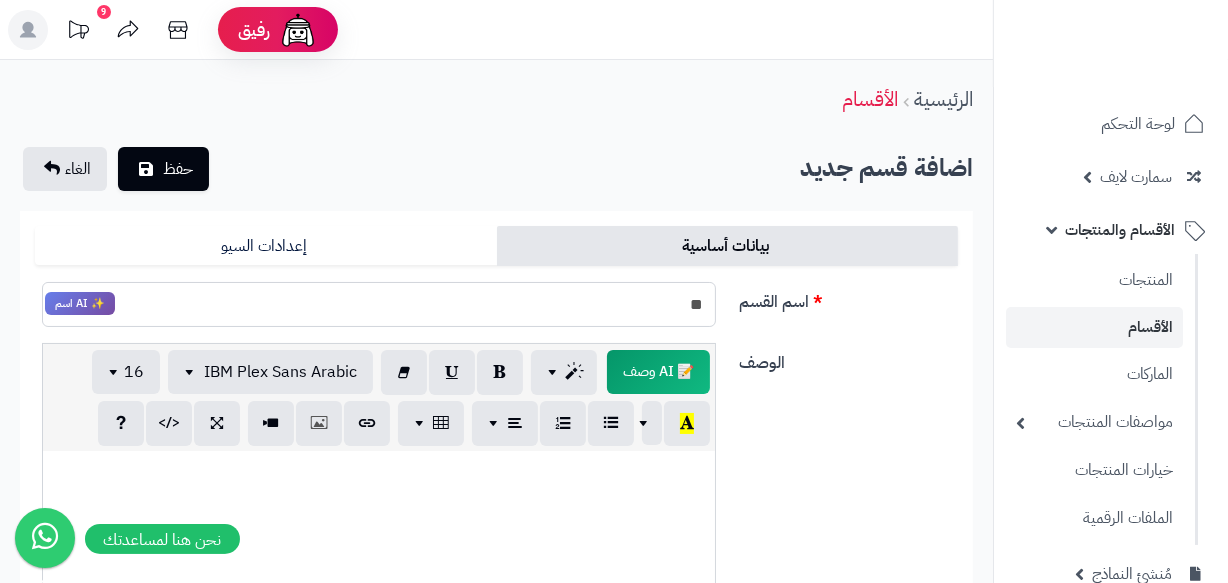 type on "*" 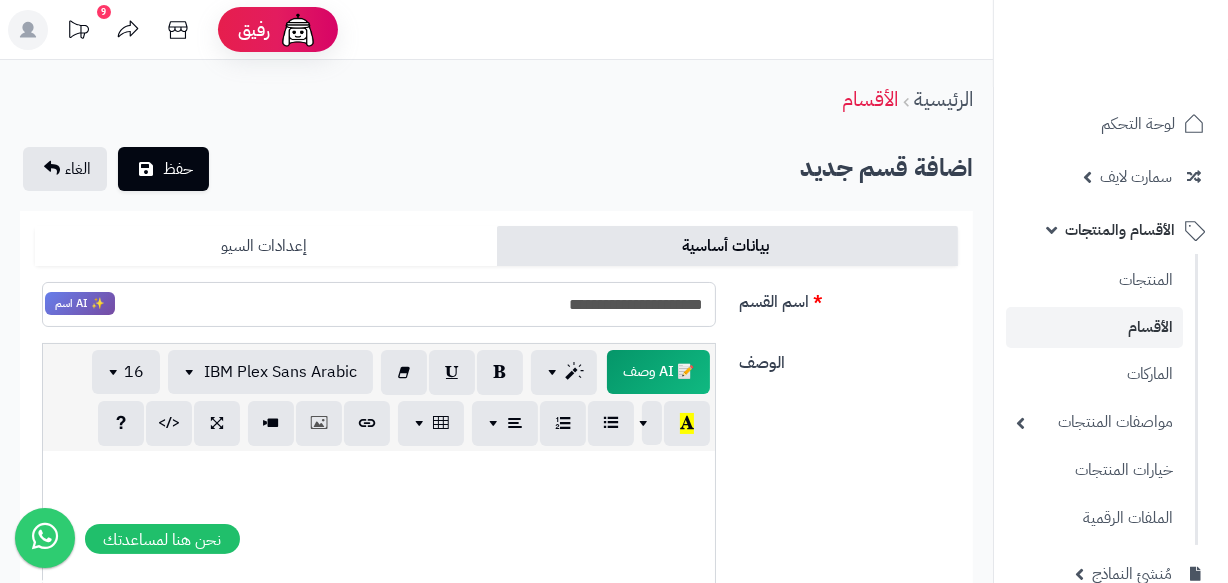 type on "**********" 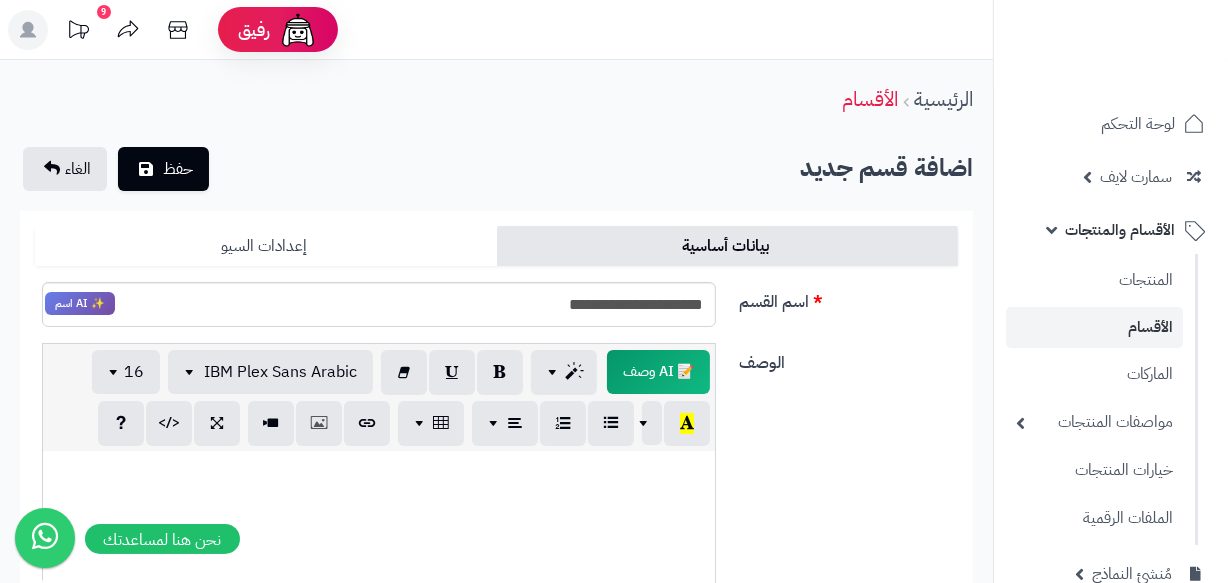 click on "إعدادات السيو" at bounding box center (266, 246) 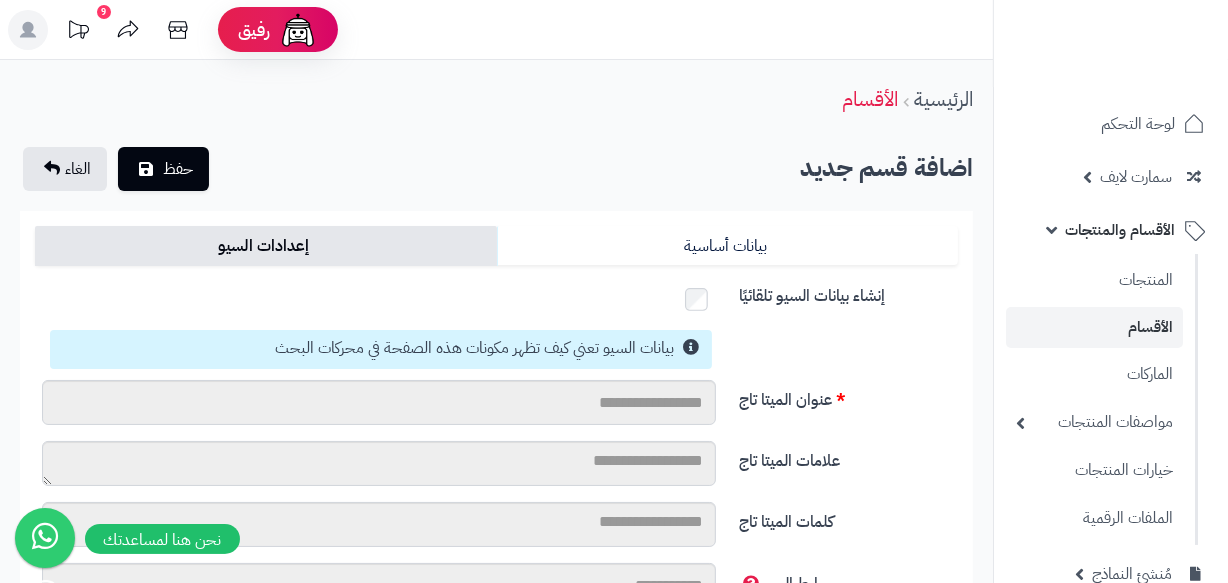 click on "إعدادات السيو" at bounding box center (266, 246) 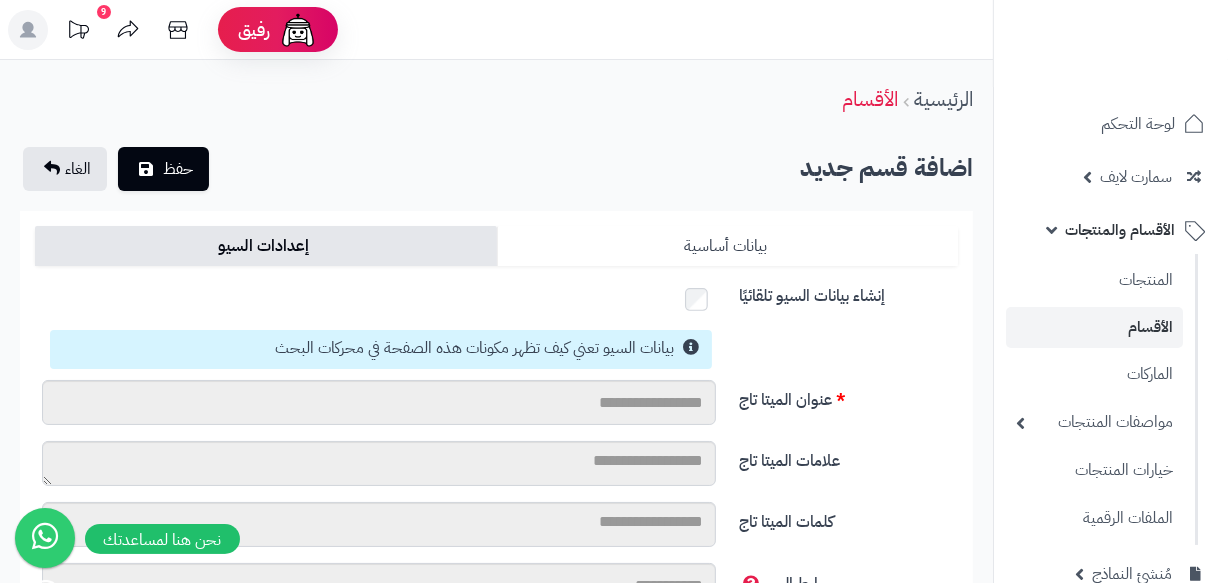 click on "بيانات أساسية" at bounding box center (728, 246) 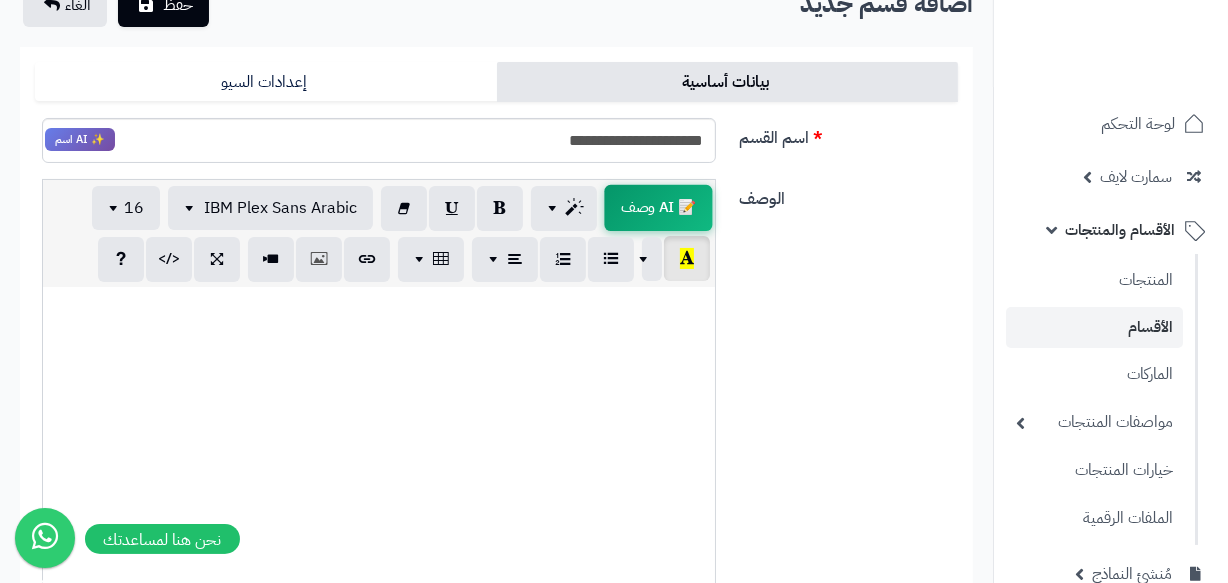 scroll, scrollTop: 363, scrollLeft: 0, axis: vertical 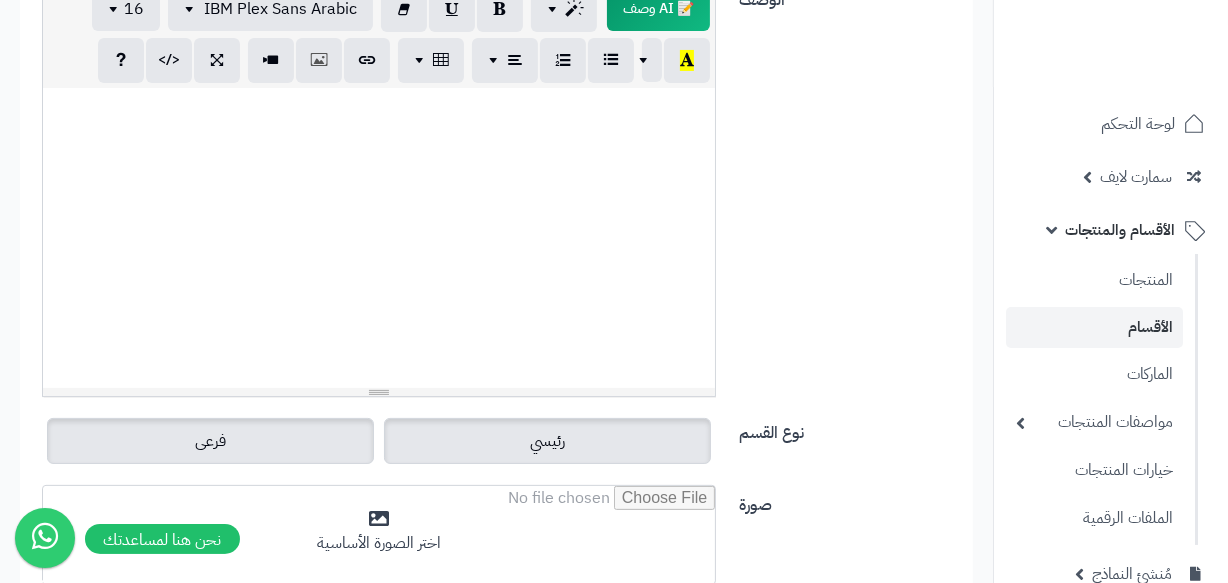 click on "فرعى" at bounding box center [210, 441] 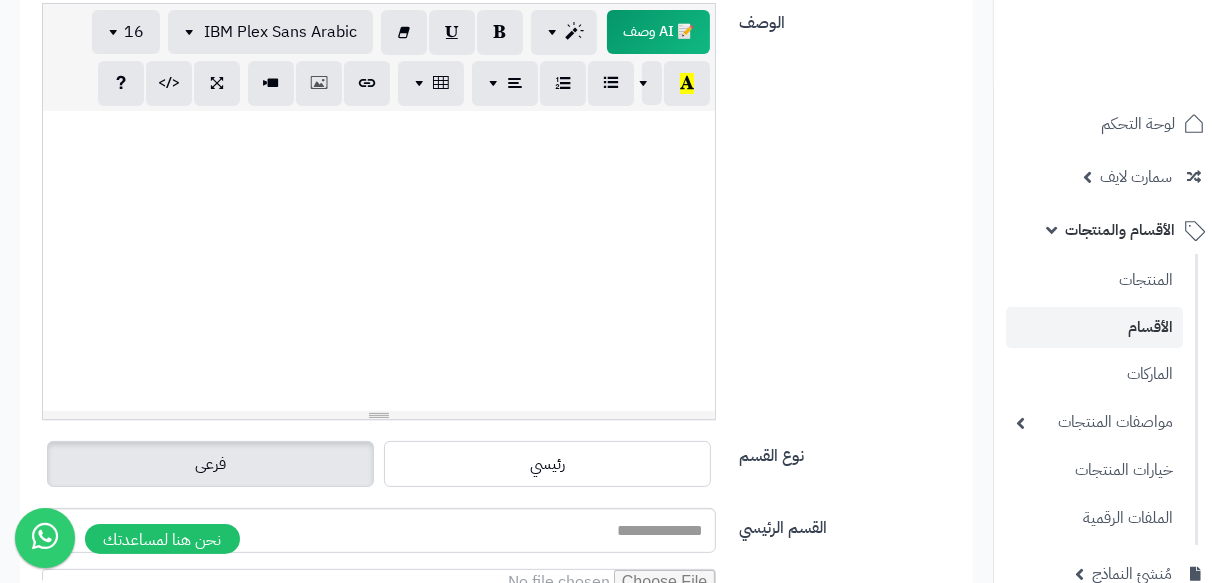 scroll, scrollTop: 545, scrollLeft: 0, axis: vertical 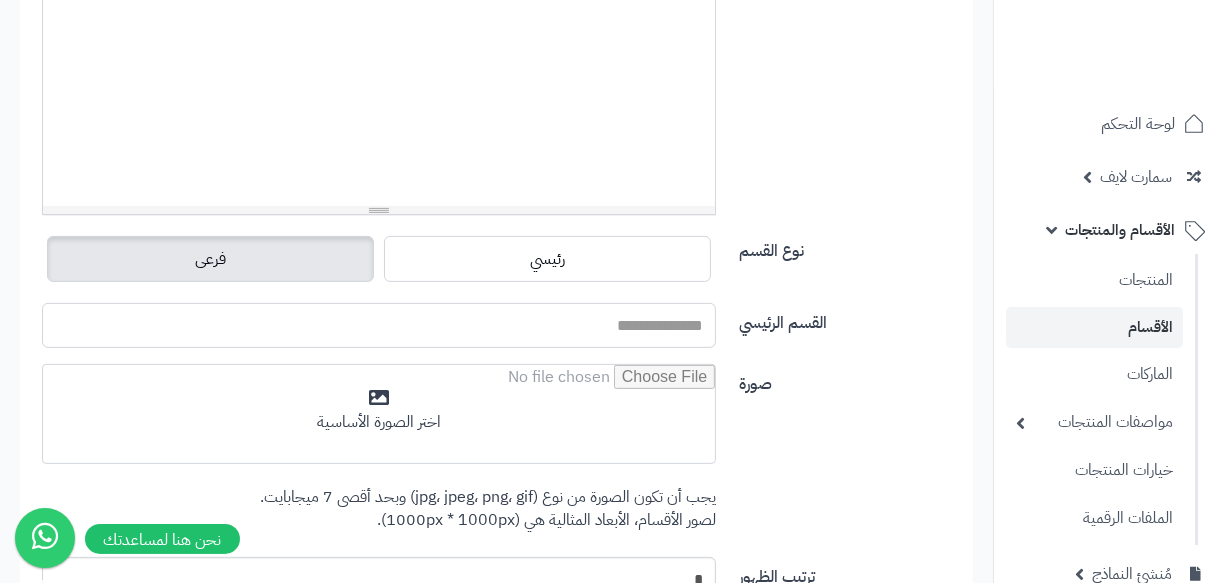 click on "القسم الرئيسي" at bounding box center (379, 325) 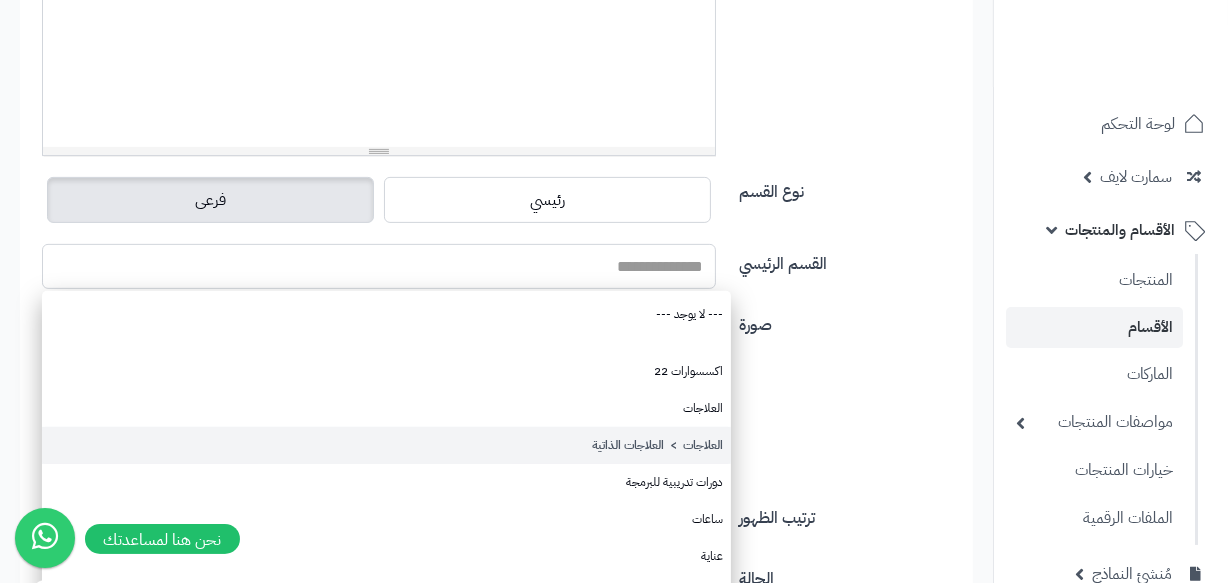 scroll, scrollTop: 636, scrollLeft: 0, axis: vertical 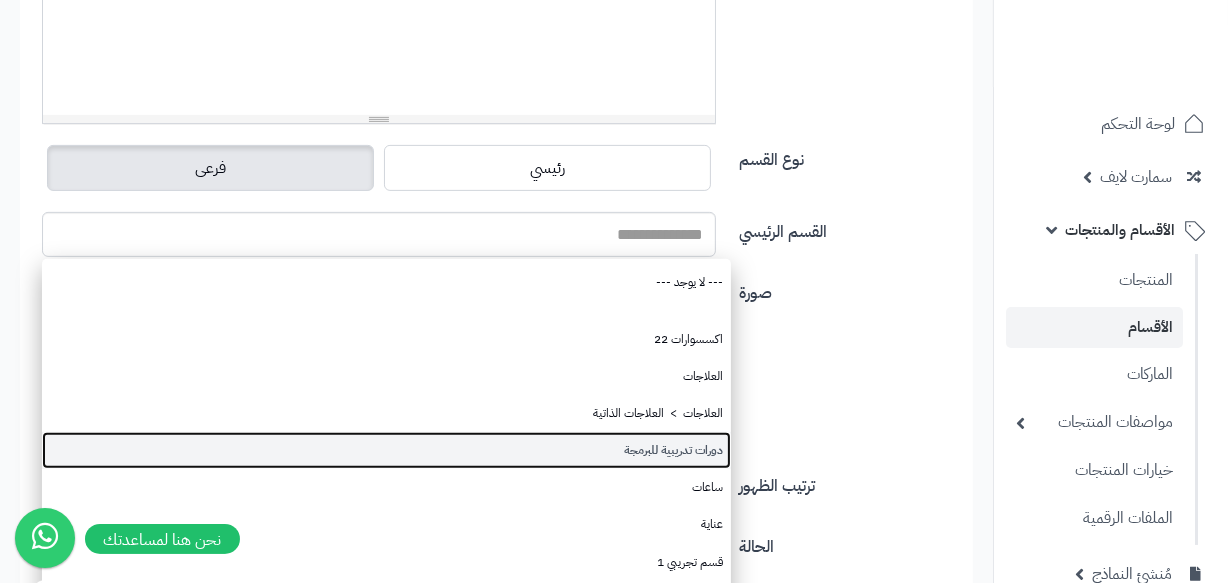 click on "دورات تدريبية للبرمجة" at bounding box center (386, 450) 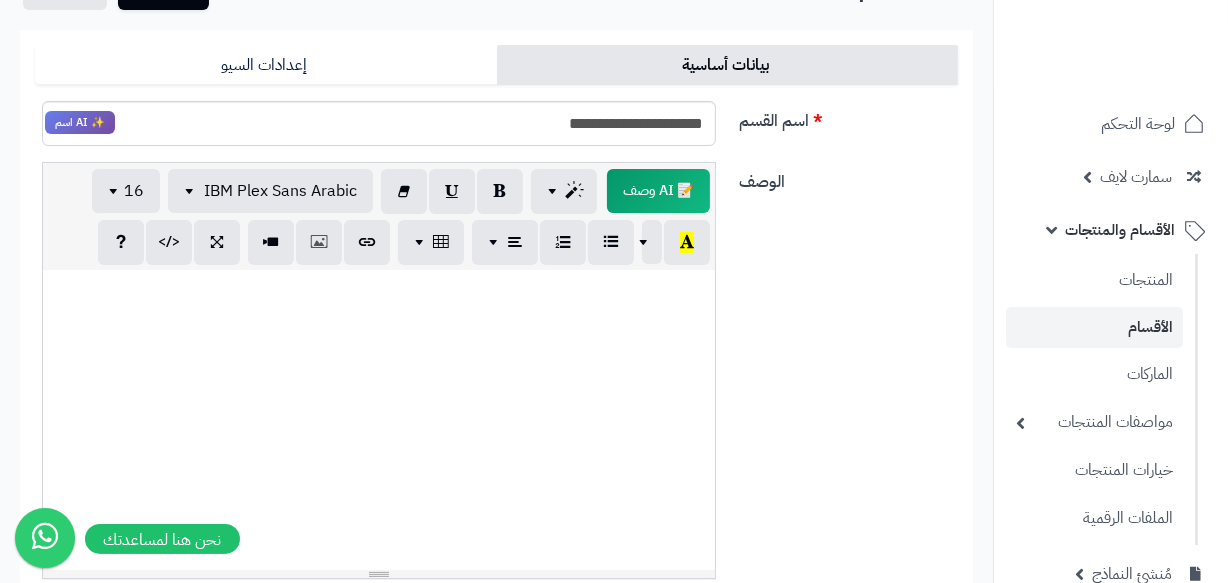 scroll, scrollTop: 0, scrollLeft: 0, axis: both 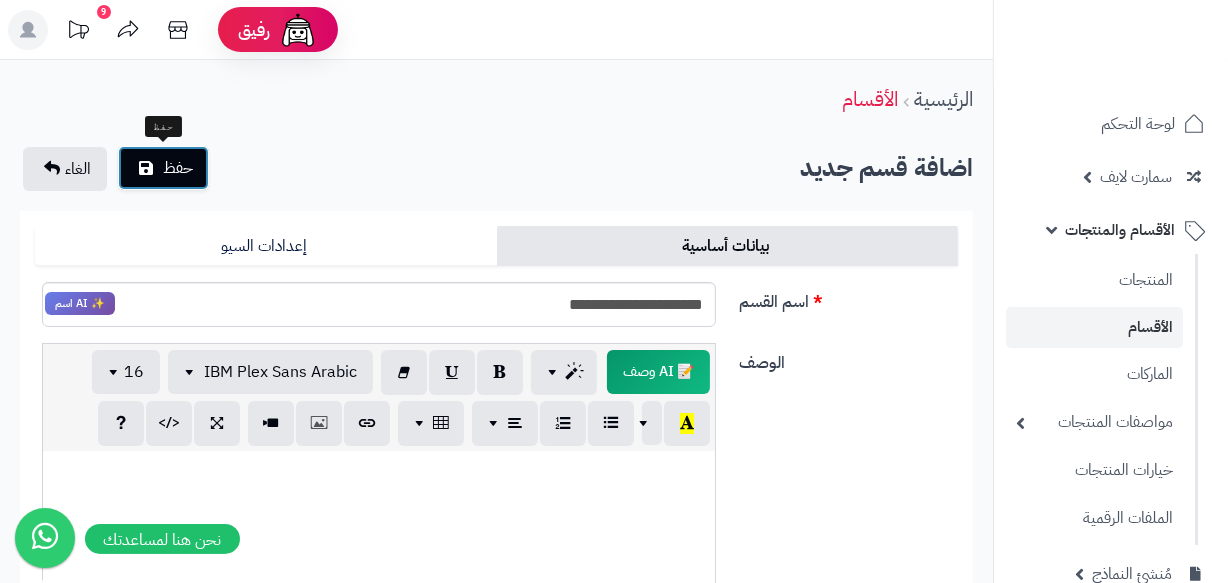 click on "حفظ" at bounding box center [163, 168] 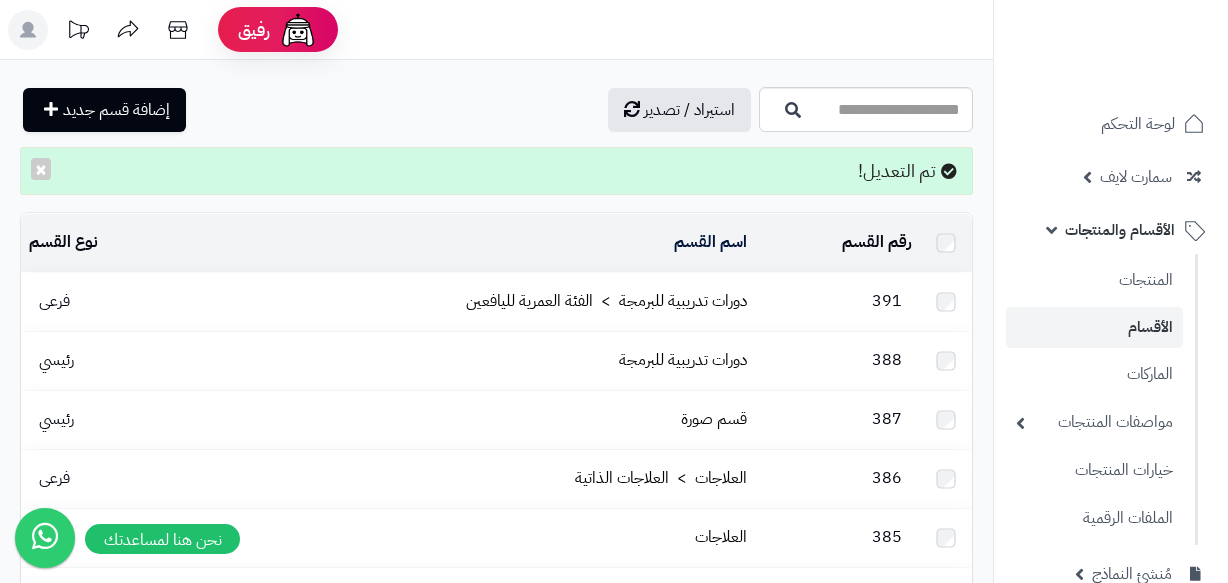 scroll, scrollTop: 0, scrollLeft: 0, axis: both 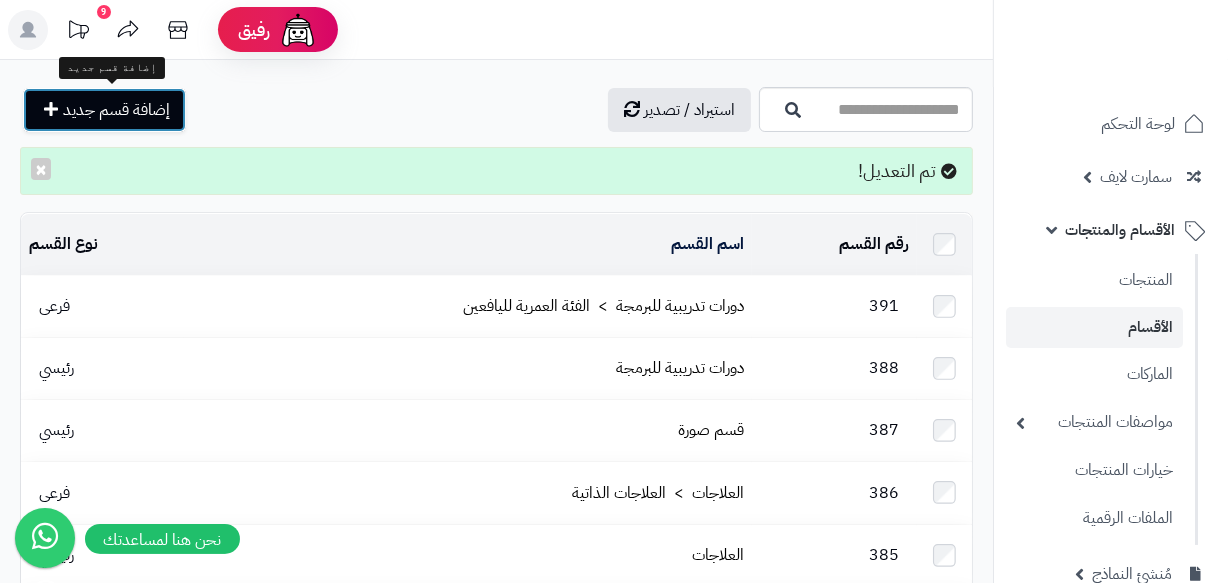 click on "إضافة قسم جديد" at bounding box center (104, 110) 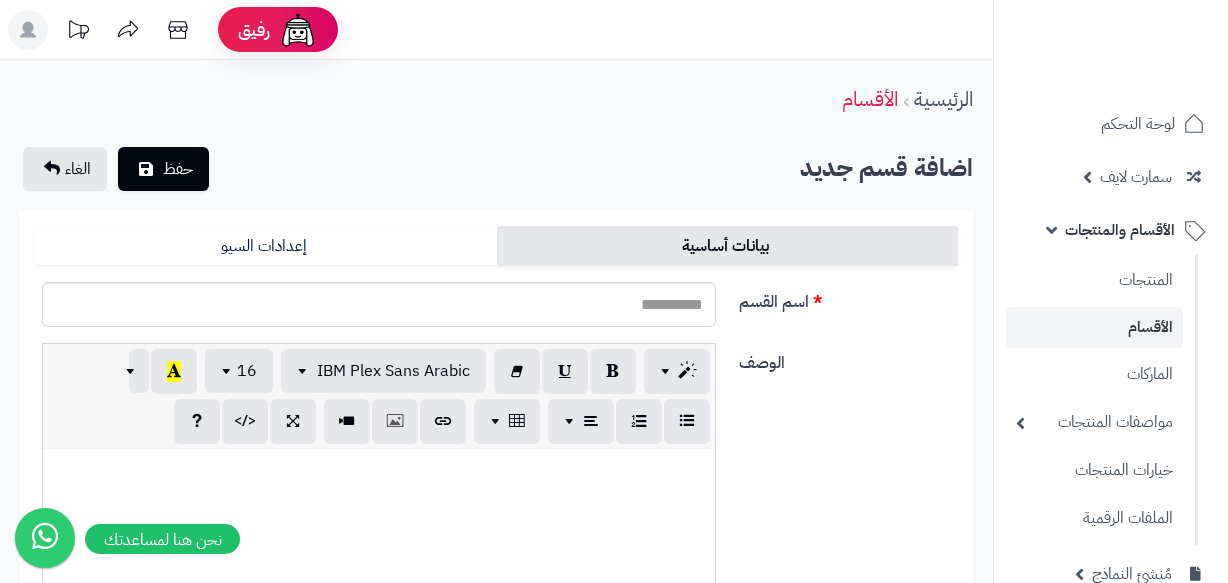 scroll, scrollTop: 0, scrollLeft: 0, axis: both 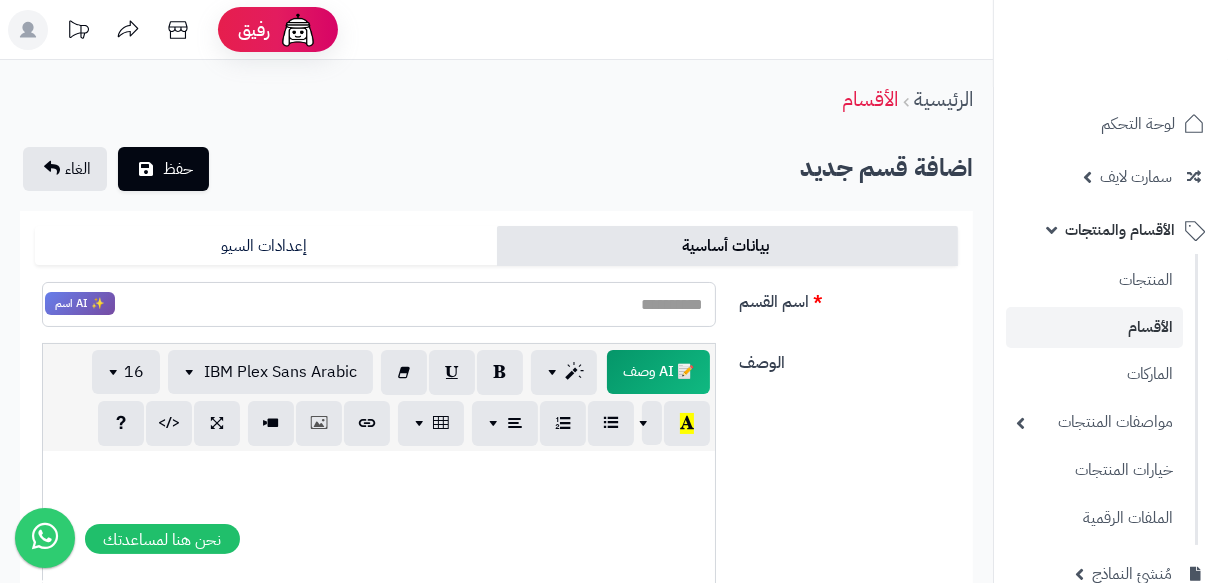 click on "اسم القسم" at bounding box center (379, 304) 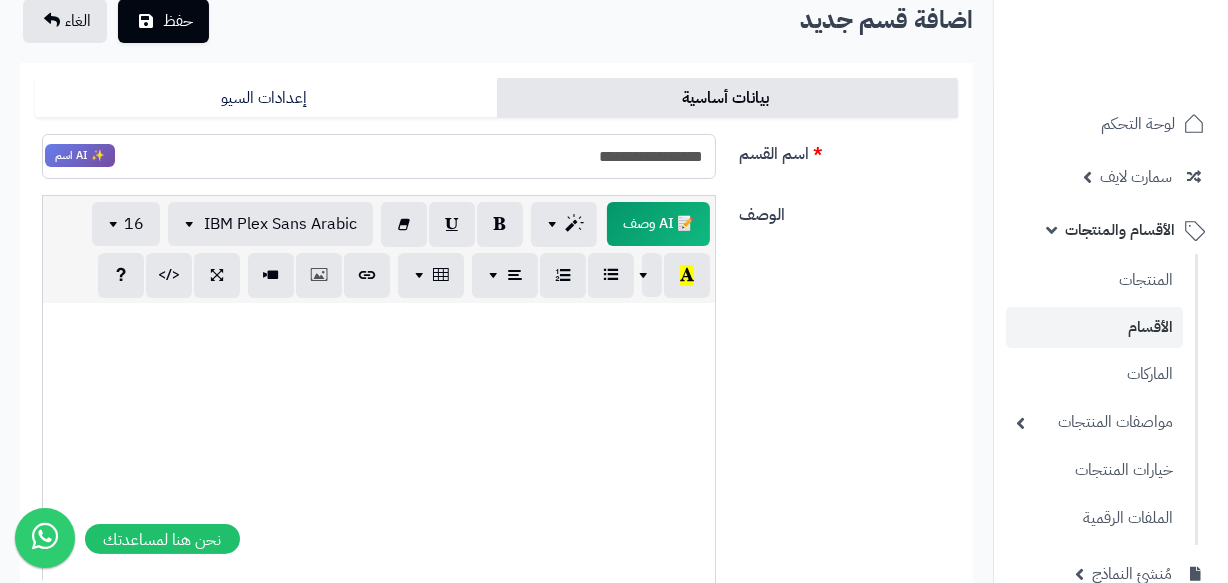 scroll, scrollTop: 454, scrollLeft: 0, axis: vertical 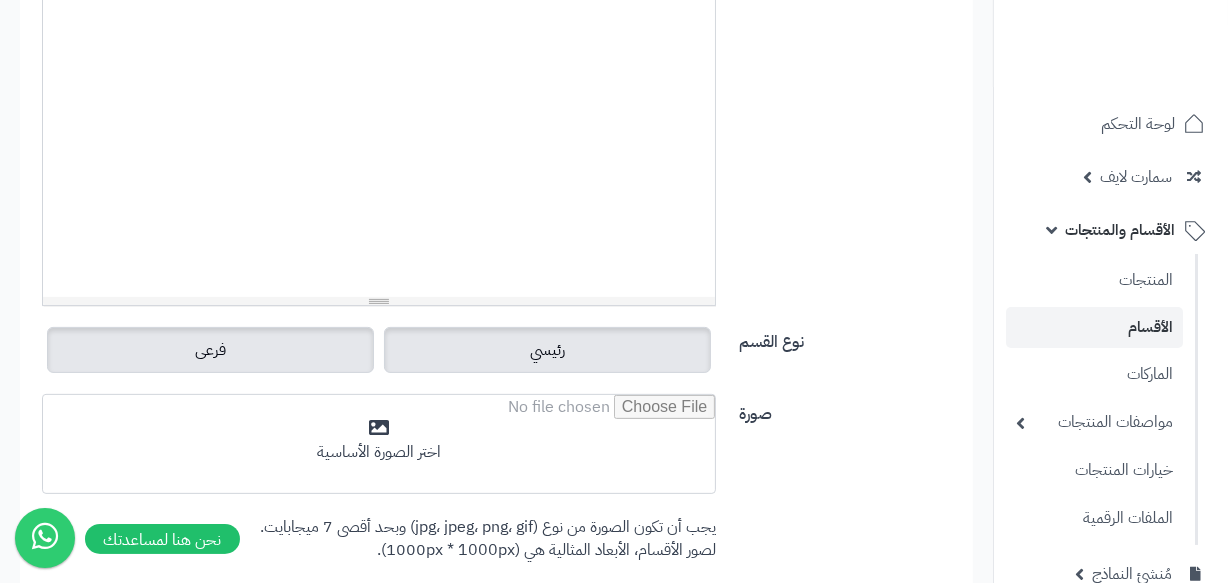 type on "**********" 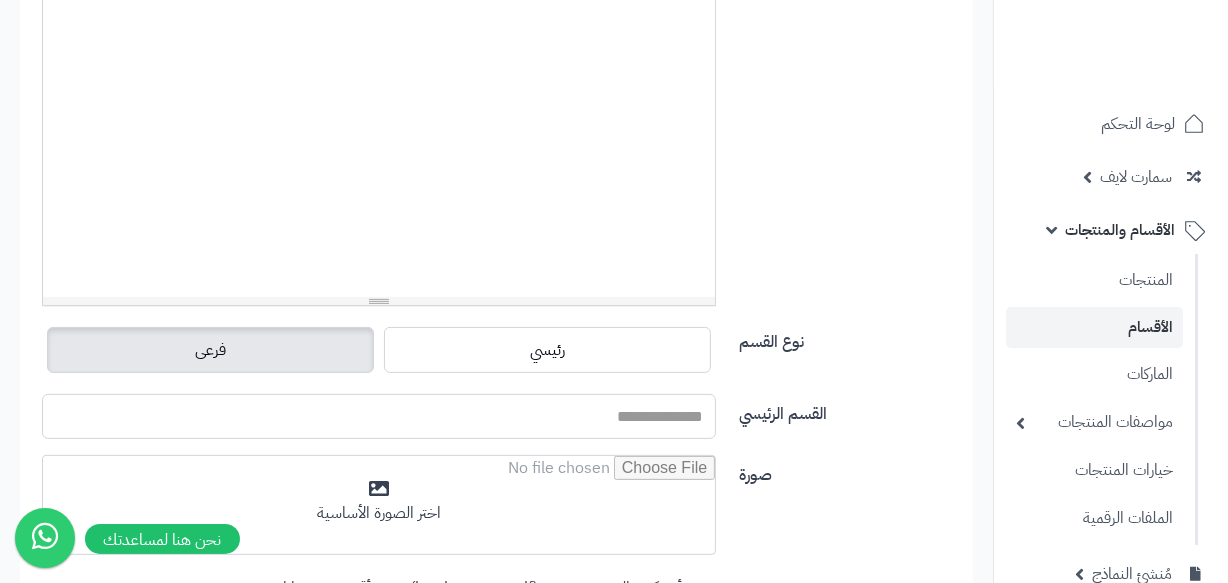 click on "القسم الرئيسي" at bounding box center [379, 416] 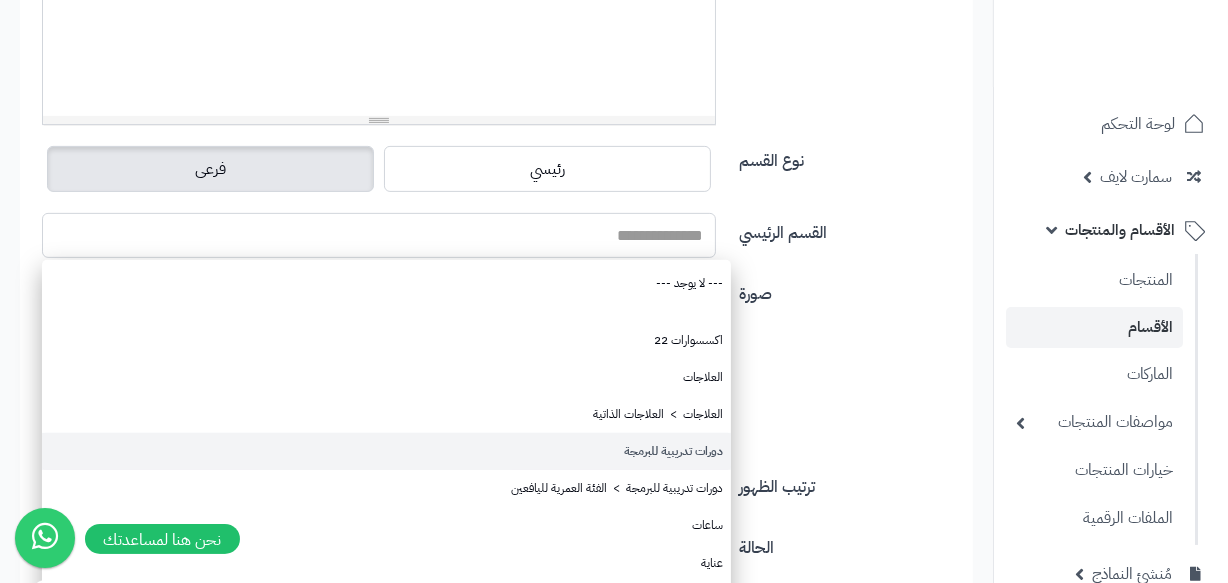 scroll, scrollTop: 636, scrollLeft: 0, axis: vertical 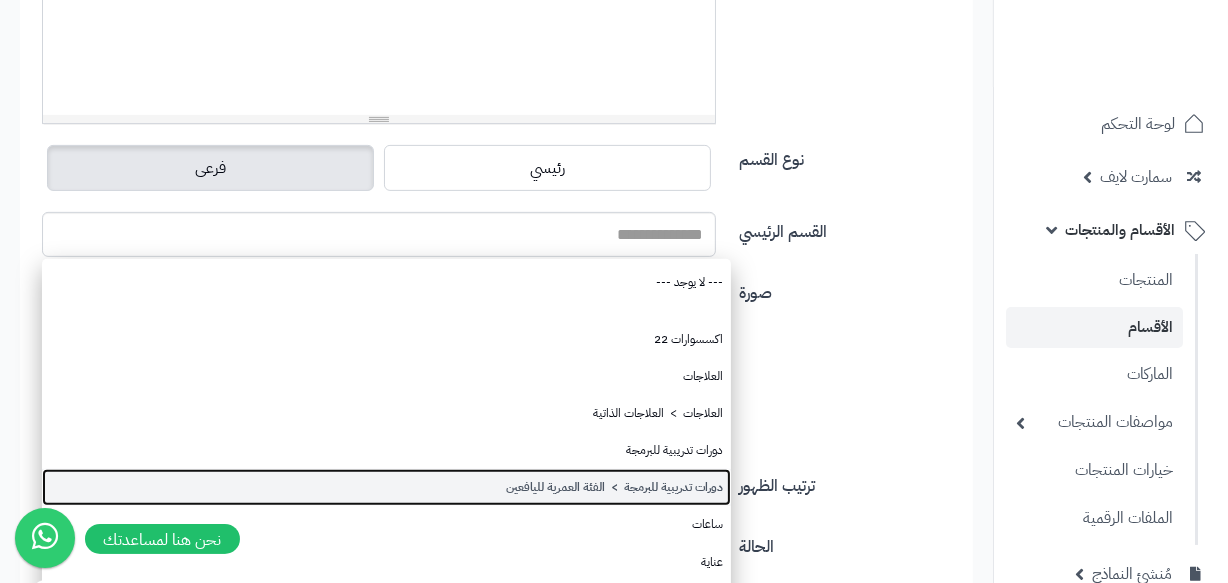 click on "دورات تدريبية للبرمجة  >  الفئة العمرية لليافعين" at bounding box center [386, 487] 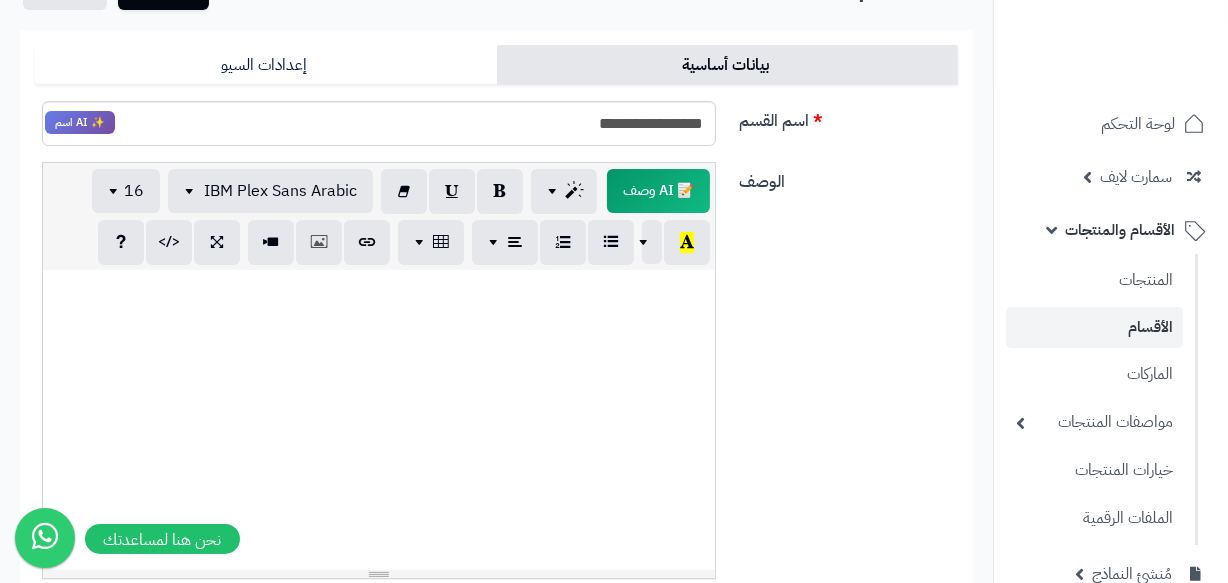 scroll, scrollTop: 0, scrollLeft: 0, axis: both 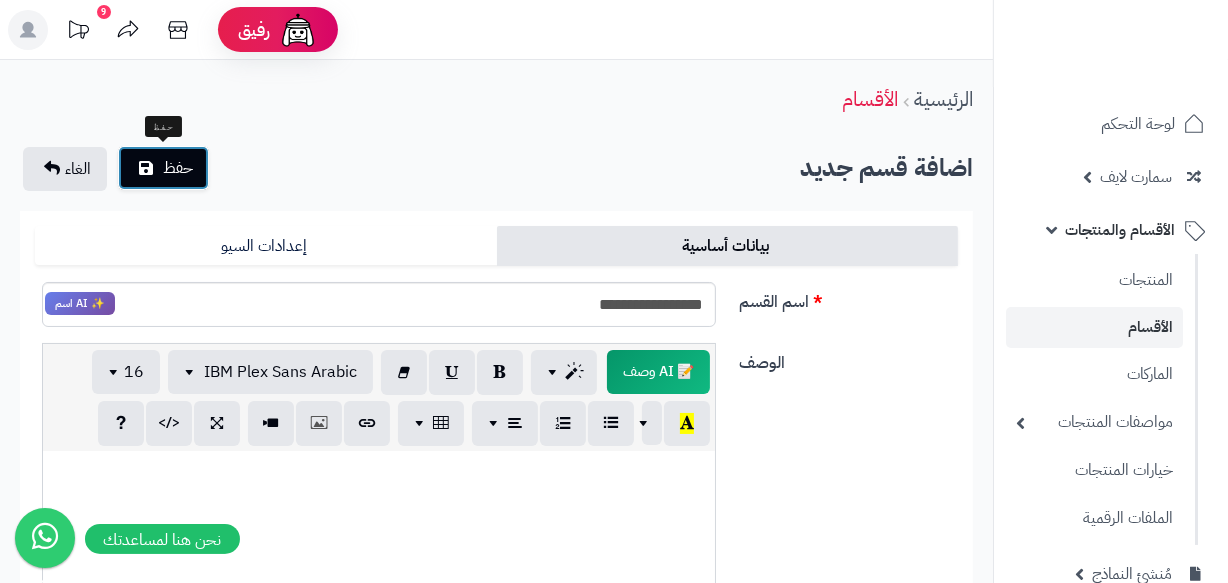 click on "حفظ" at bounding box center [163, 168] 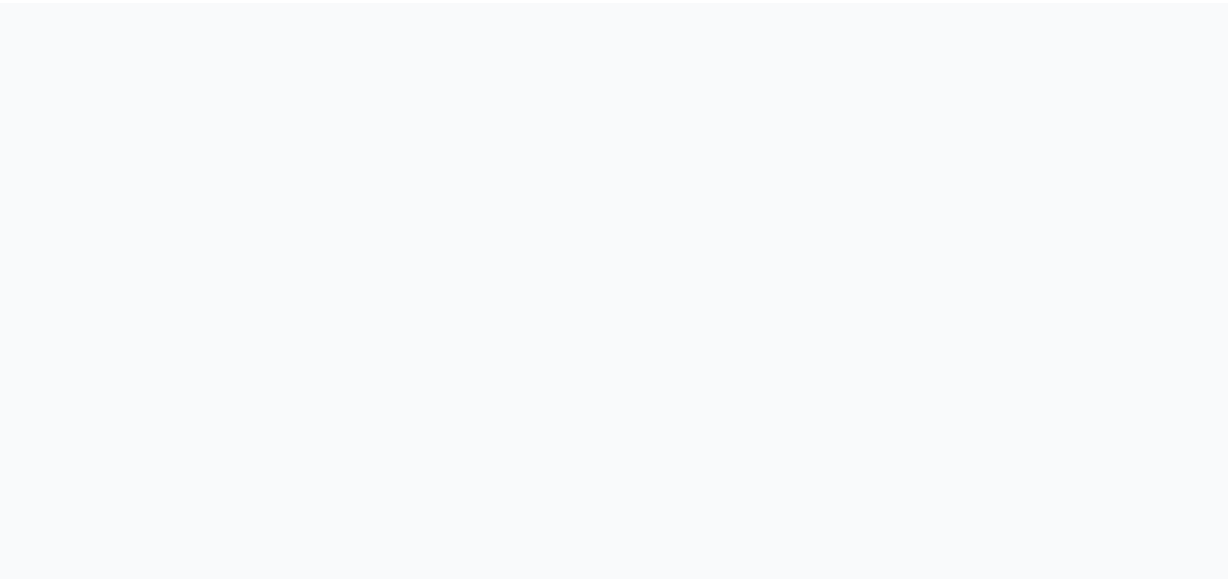scroll, scrollTop: 0, scrollLeft: 0, axis: both 